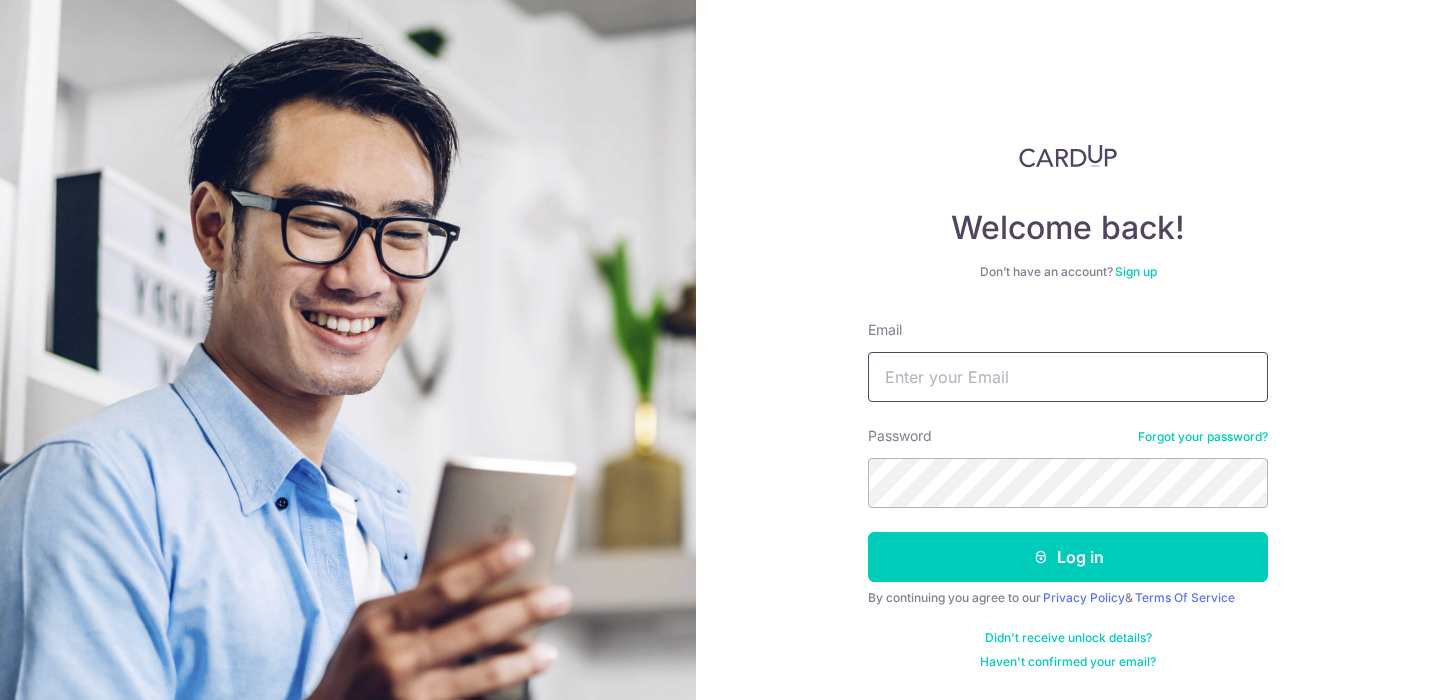 scroll, scrollTop: 0, scrollLeft: 0, axis: both 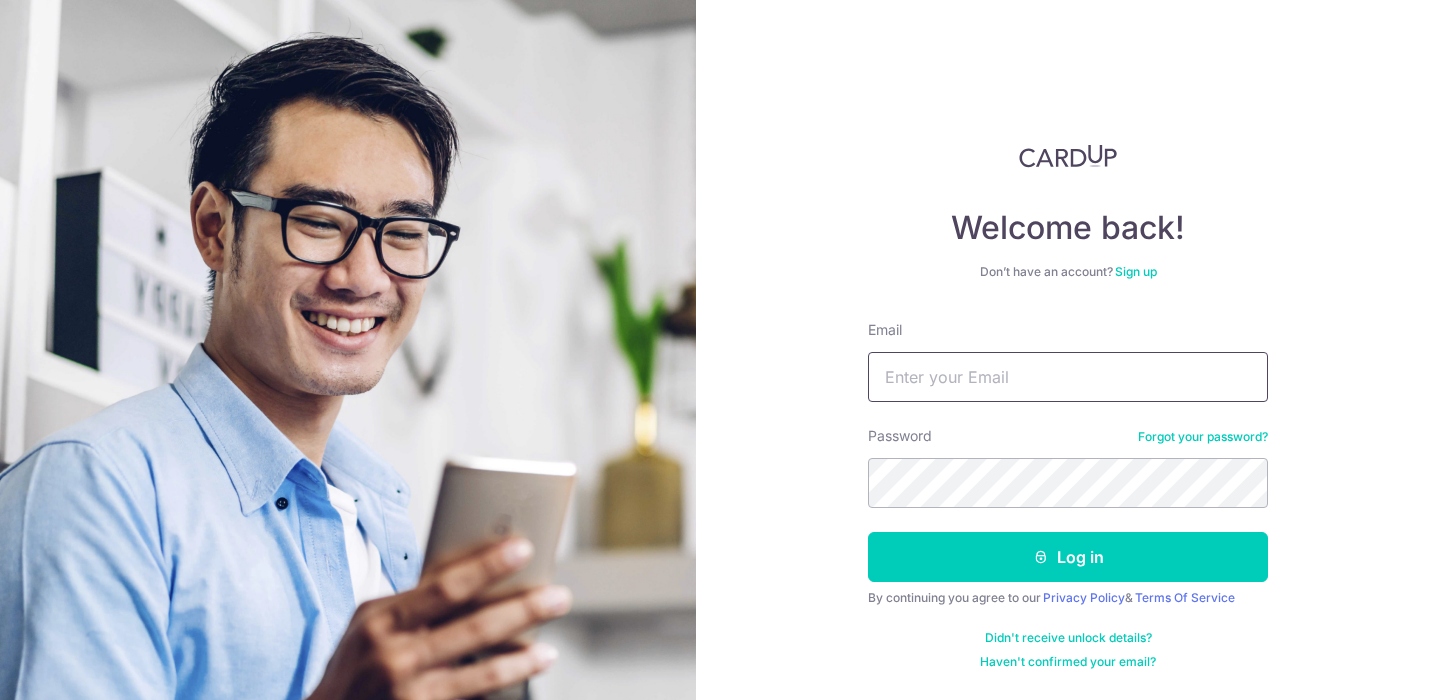 type on "[EMAIL]" 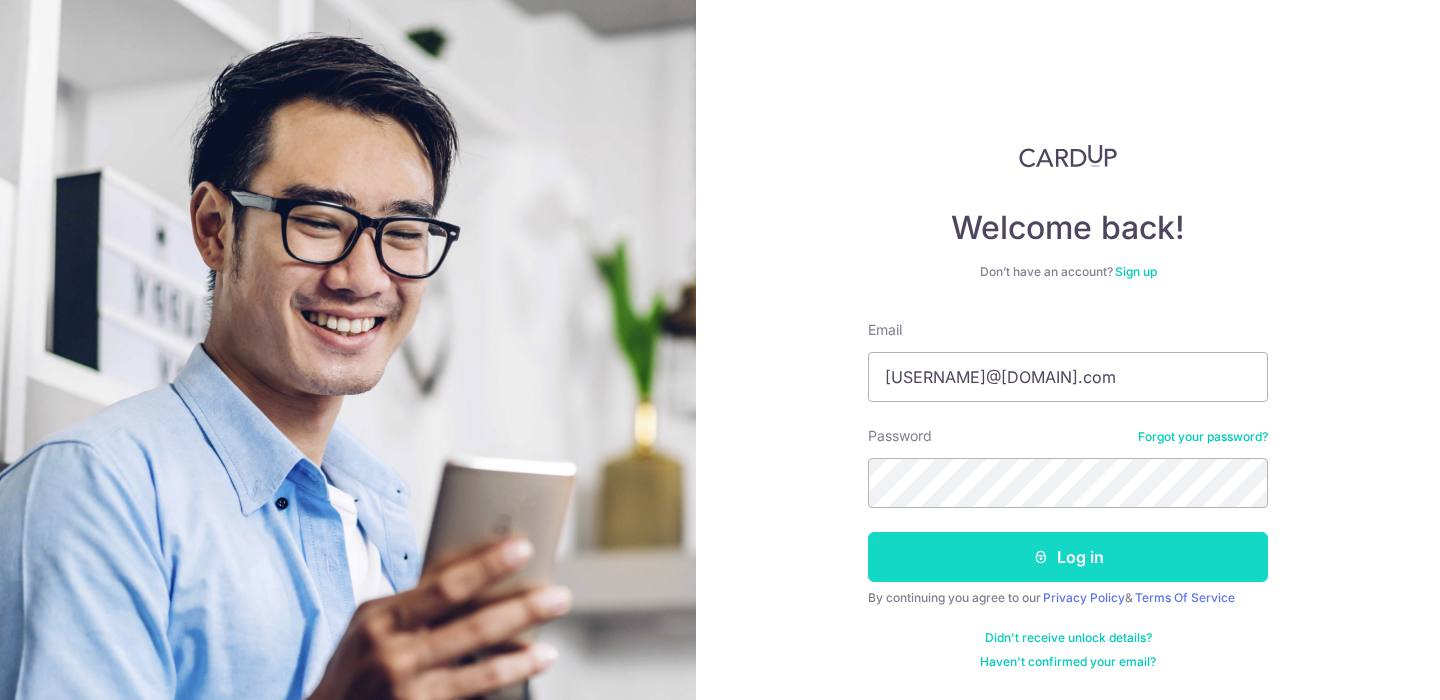 click on "Log in" at bounding box center (1068, 557) 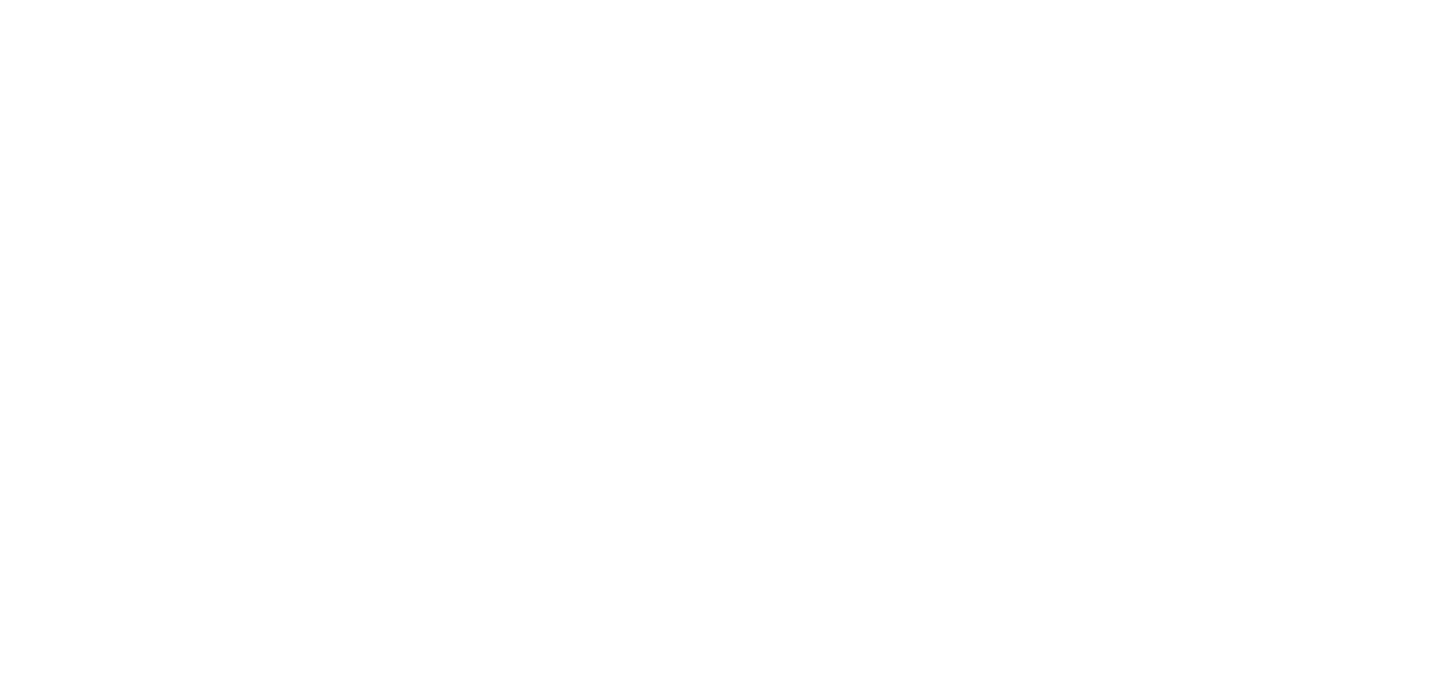 scroll, scrollTop: 0, scrollLeft: 0, axis: both 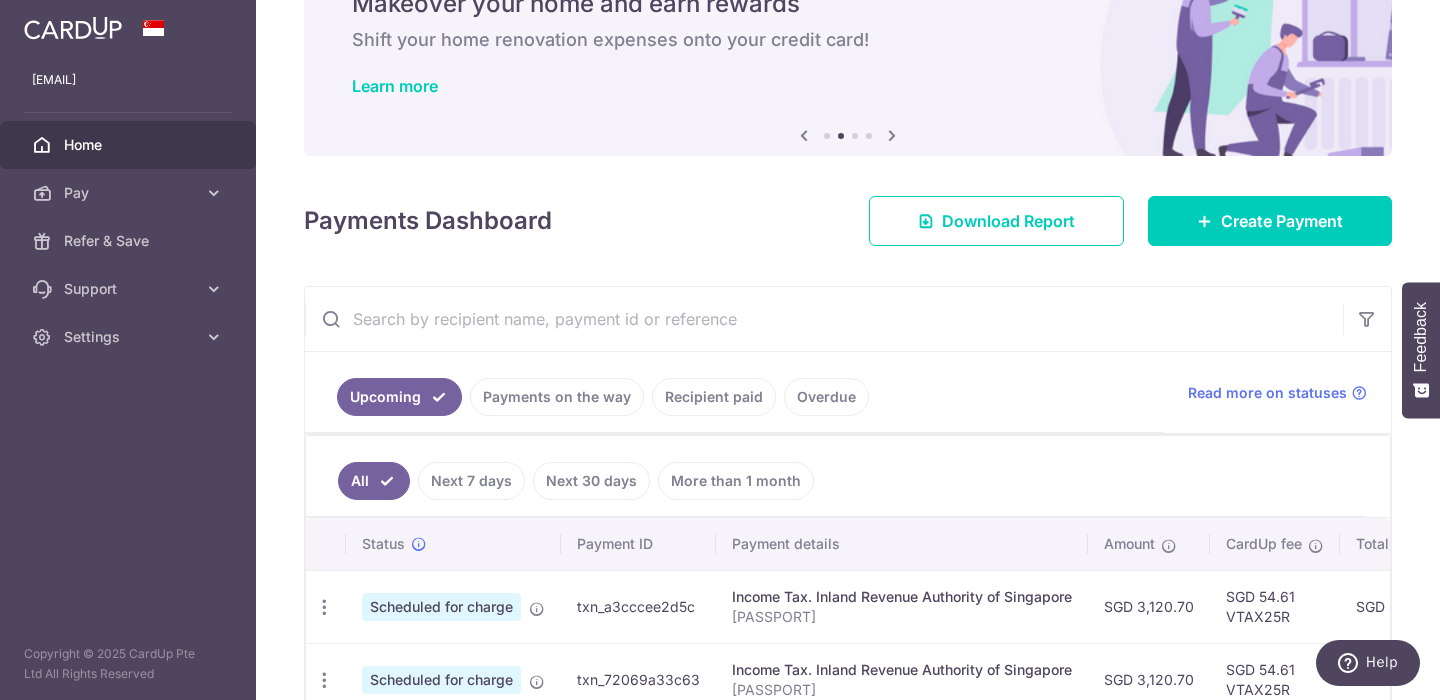 click on "Recipient paid" at bounding box center [714, 397] 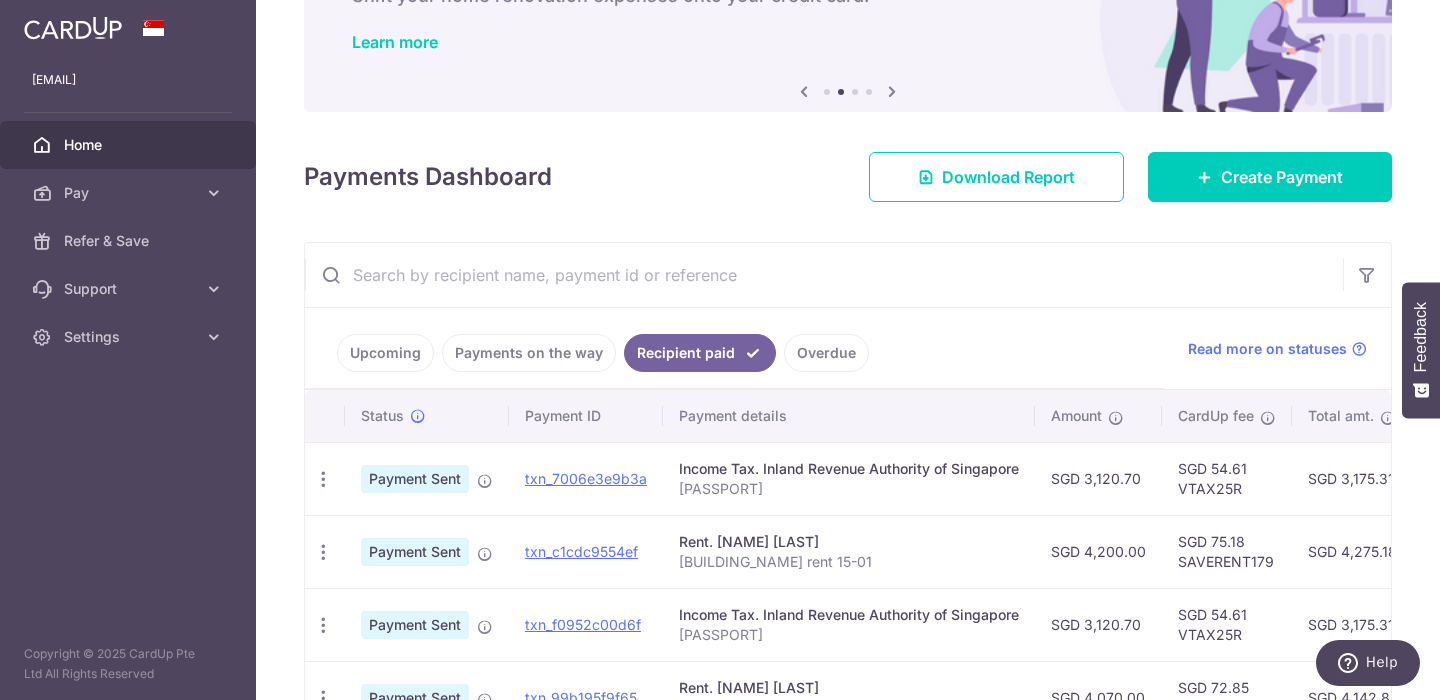 scroll, scrollTop: 146, scrollLeft: 0, axis: vertical 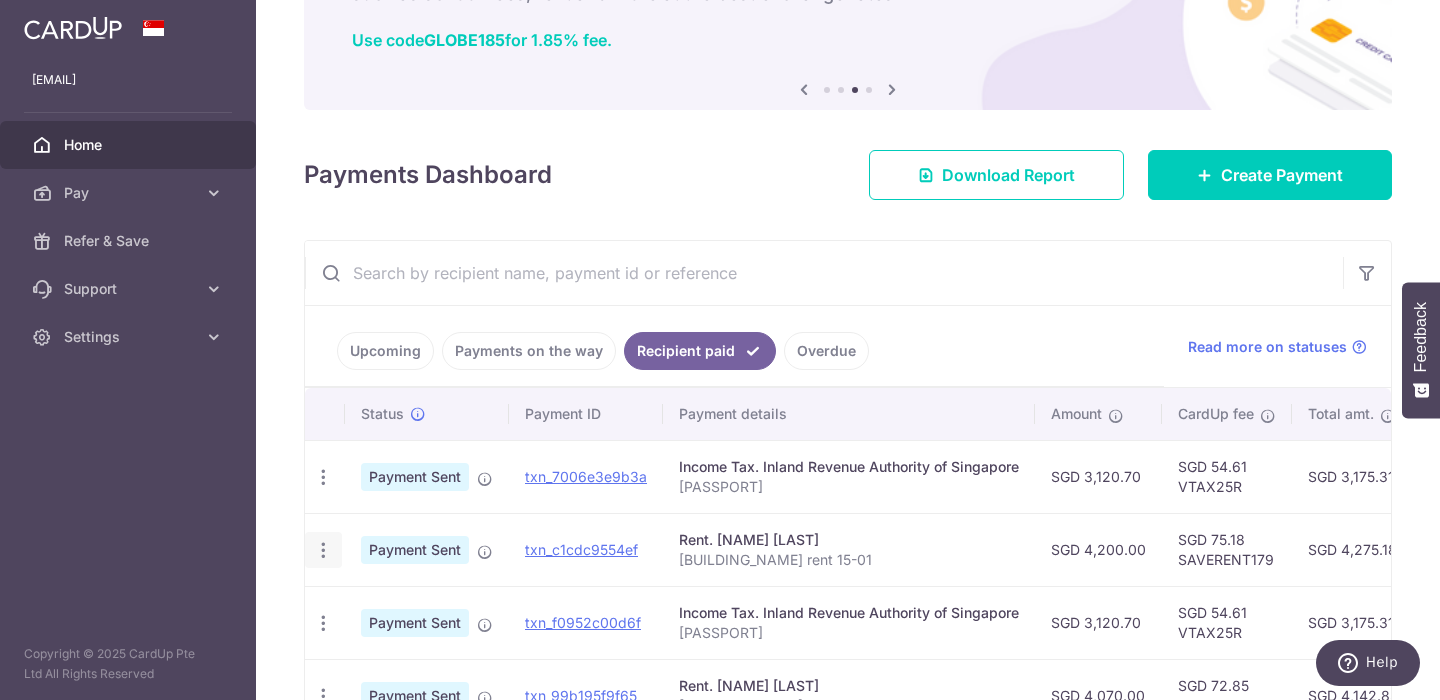 click at bounding box center (323, 477) 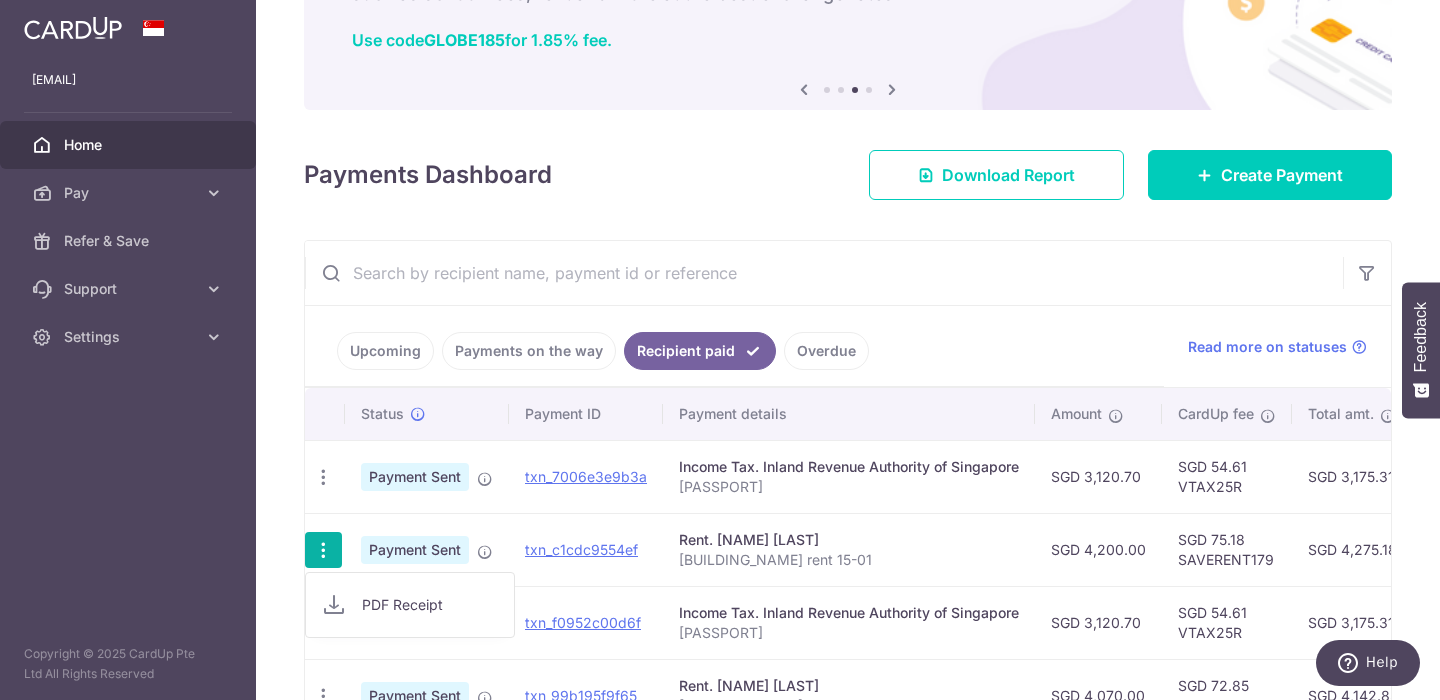click on "Rent. Goh Yuh Mein
Altez rent 15-01" at bounding box center (849, 549) 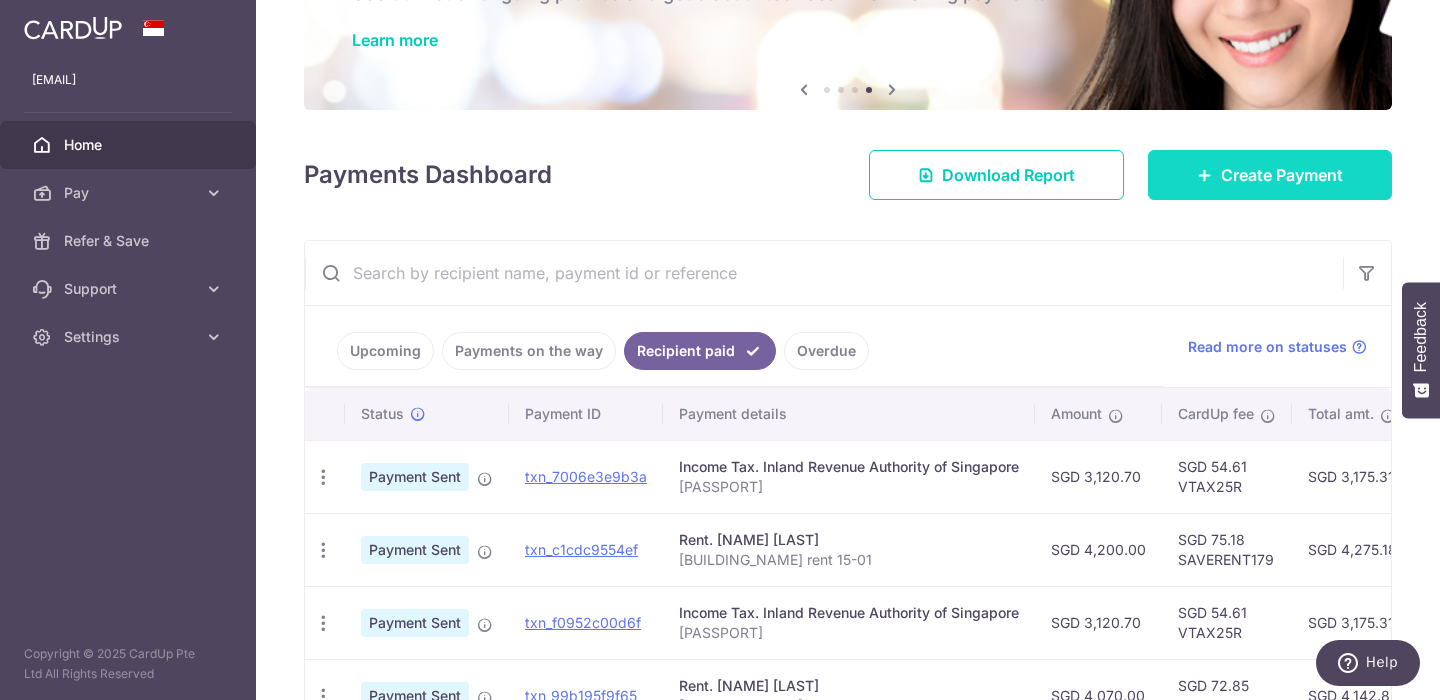 click on "Create Payment" at bounding box center (1282, 175) 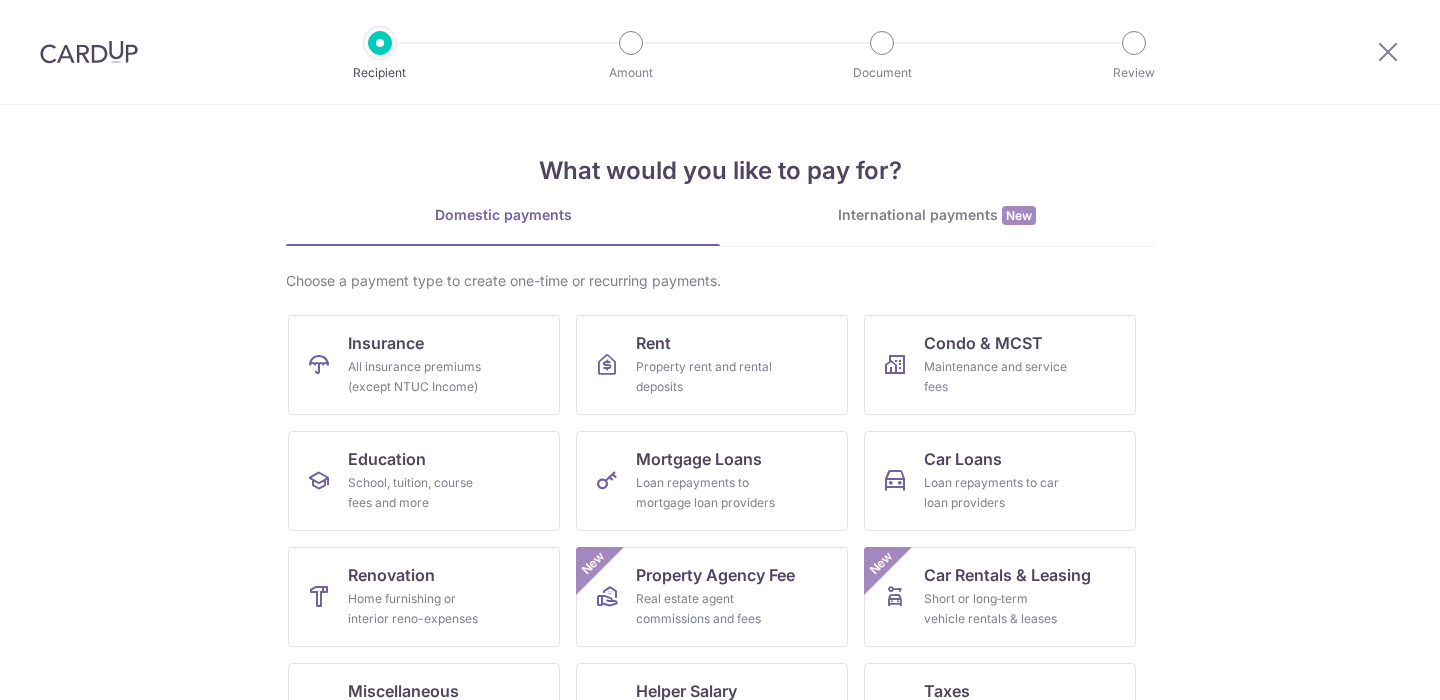 scroll, scrollTop: 0, scrollLeft: 0, axis: both 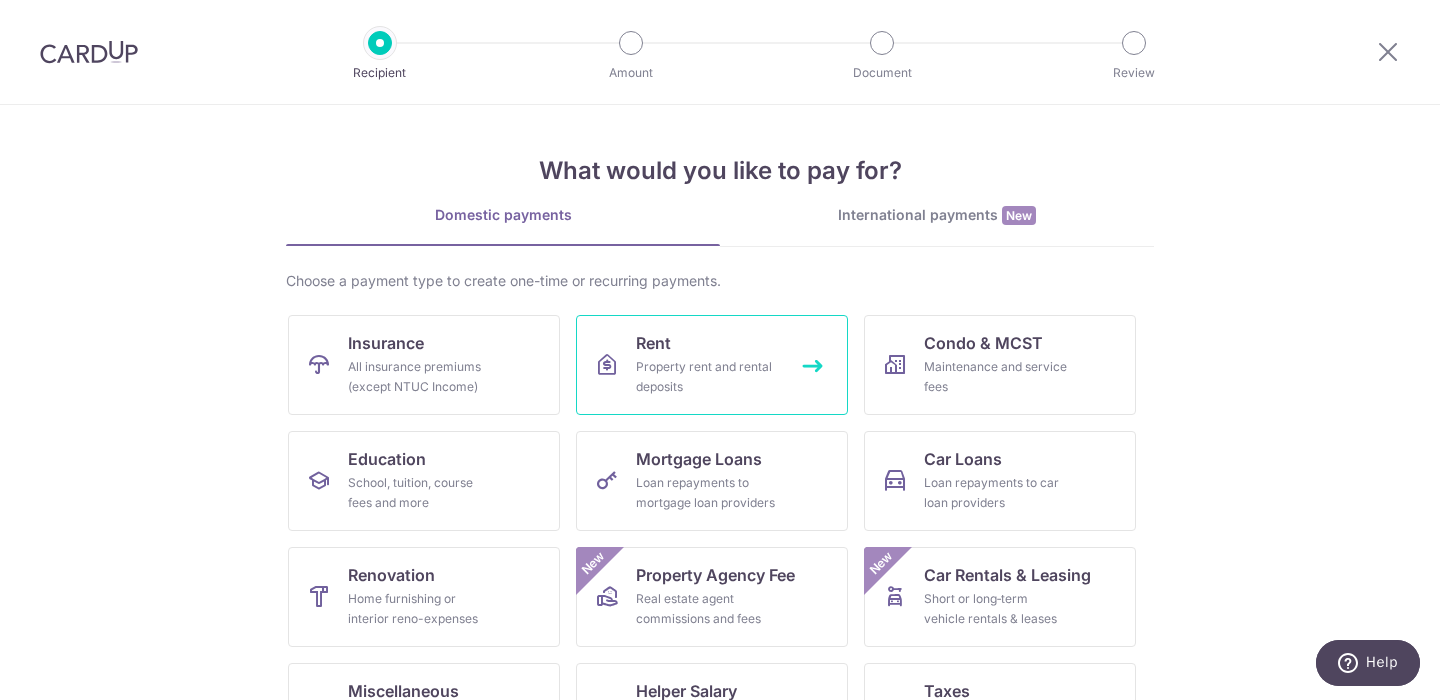 click on "Property rent and rental deposits" at bounding box center (708, 377) 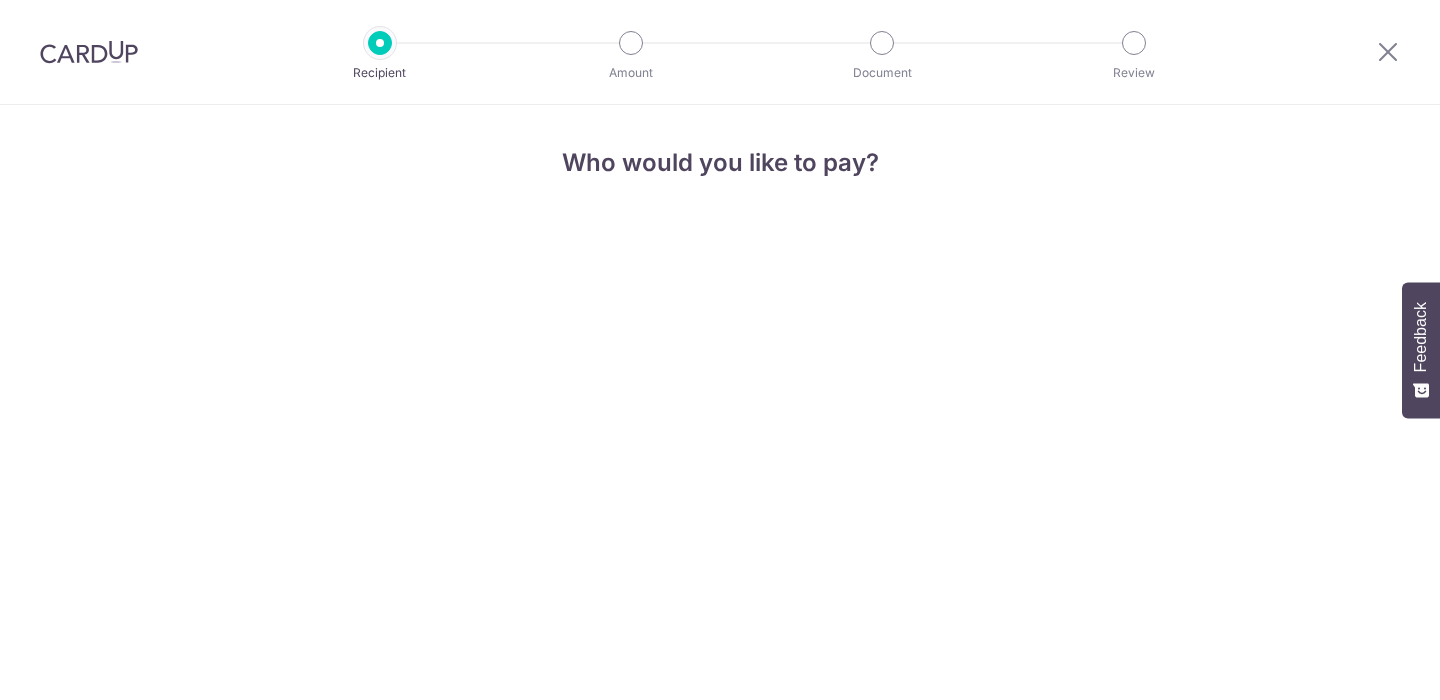 scroll, scrollTop: 0, scrollLeft: 0, axis: both 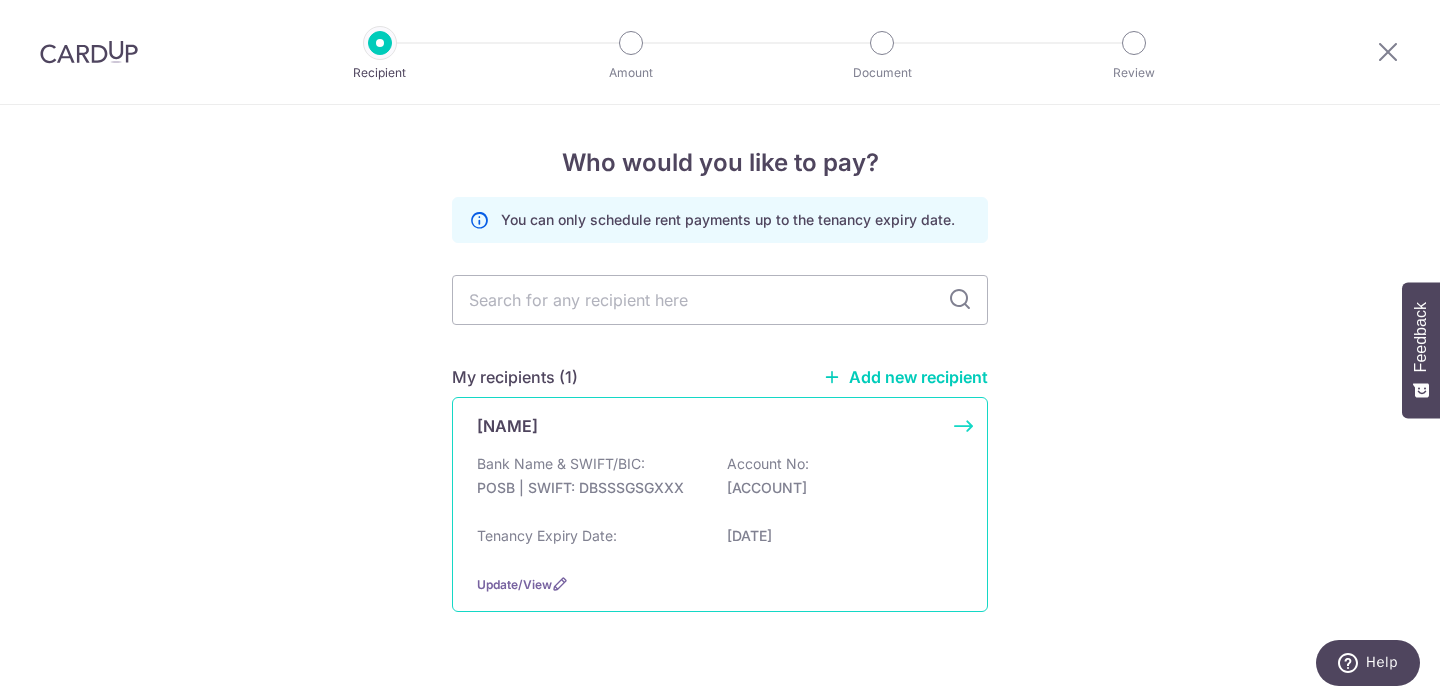 click on "[NAME]
Bank Name & SWIFT/BIC:
POSB | SWIFT: DBSSSGSGXXX
Account No:
[ACCOUNT]
Tenancy Expiry Date:
[DATE]
Update/View" at bounding box center [720, 504] 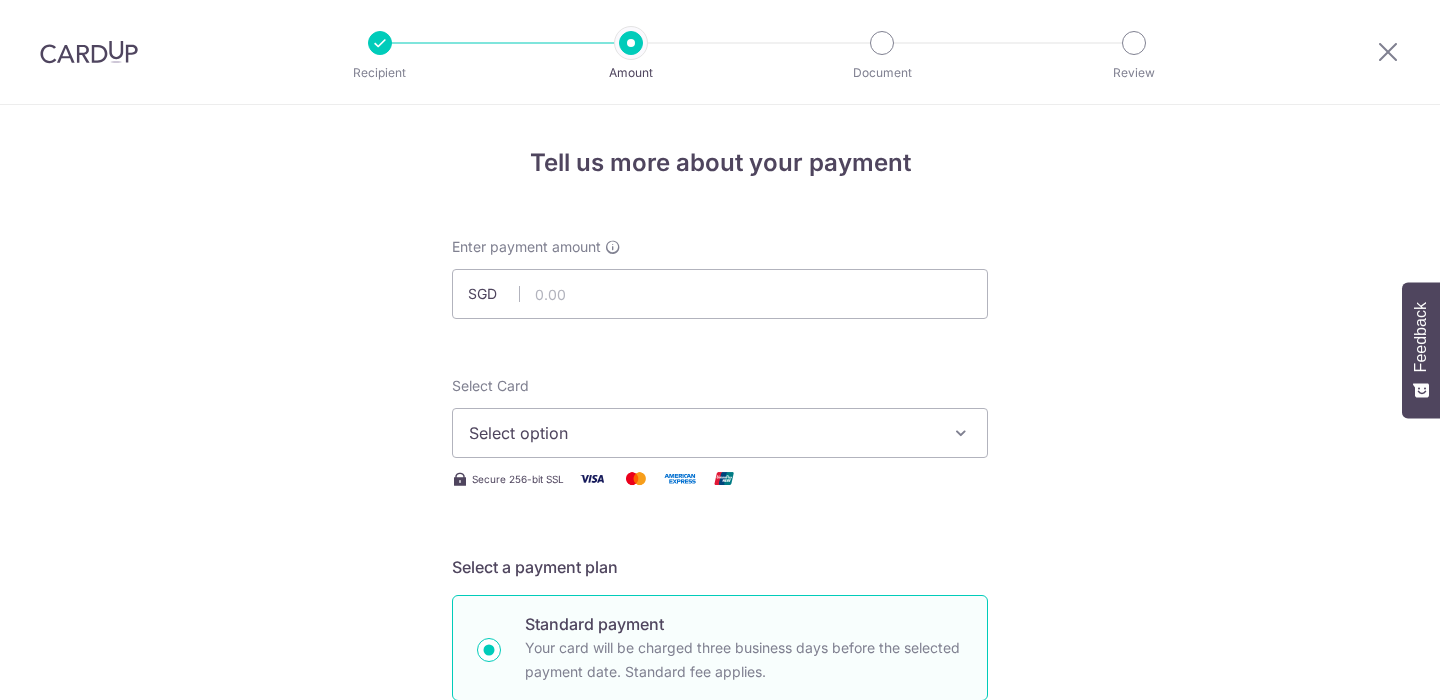 scroll, scrollTop: 0, scrollLeft: 0, axis: both 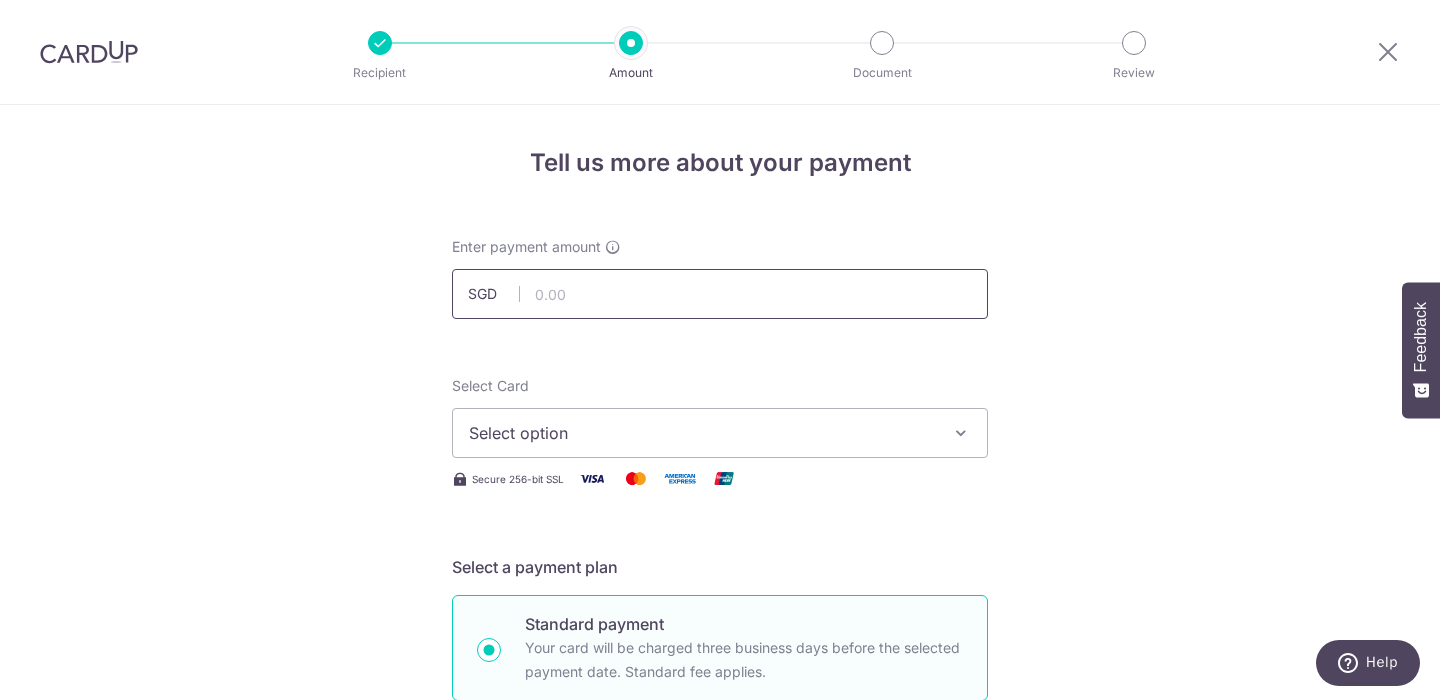 click at bounding box center (720, 294) 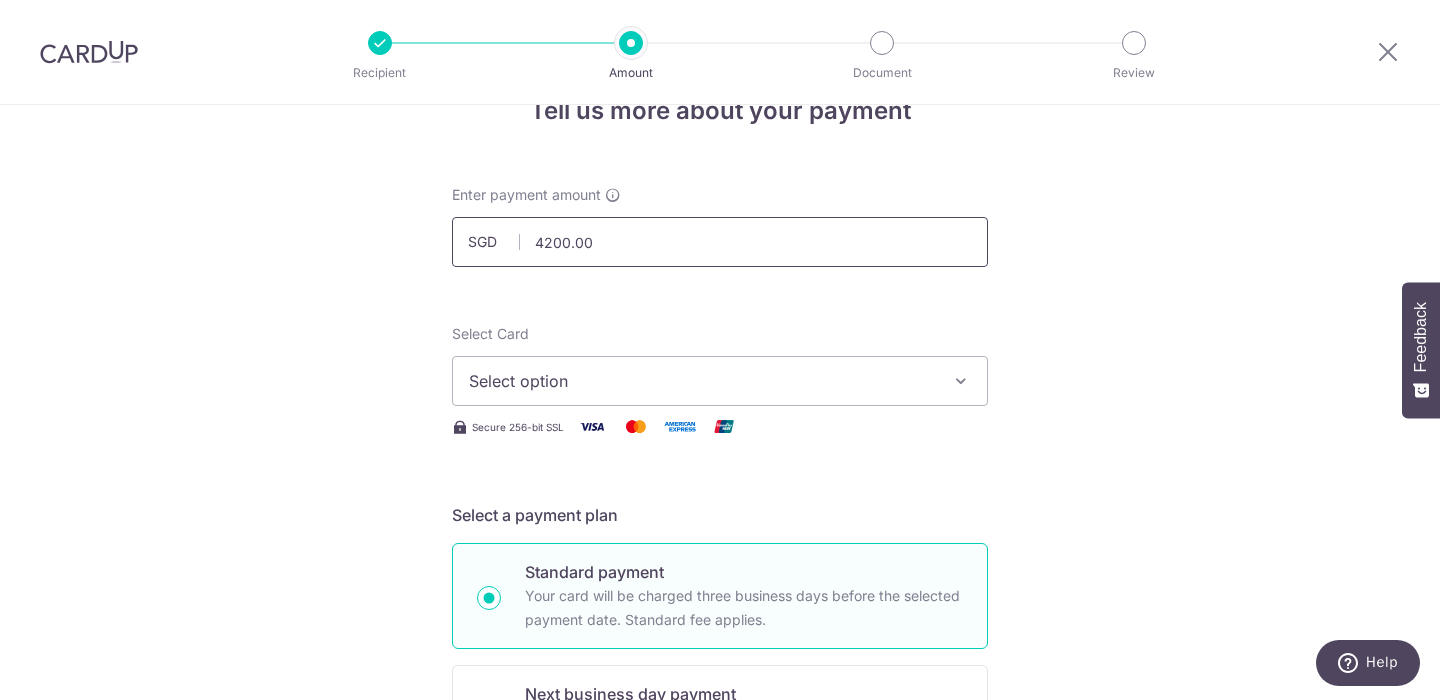 scroll, scrollTop: 67, scrollLeft: 0, axis: vertical 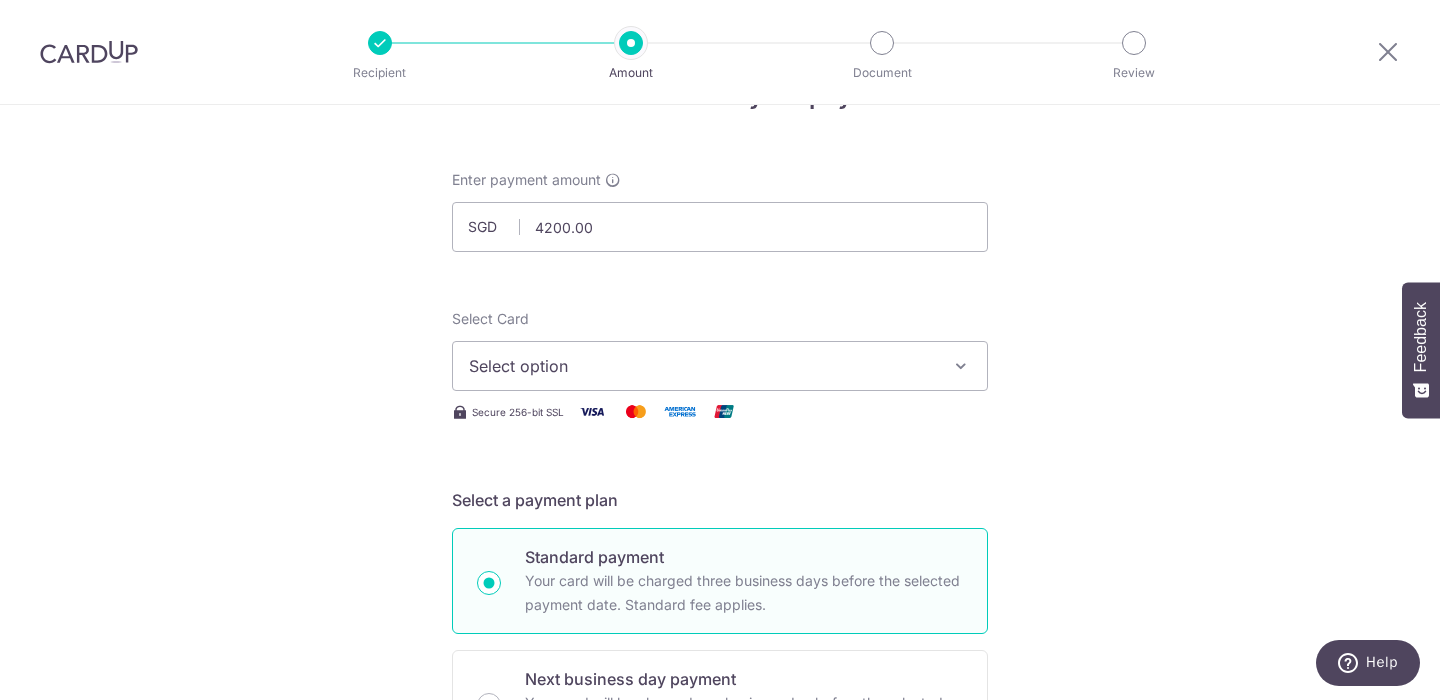 type on "4,200.00" 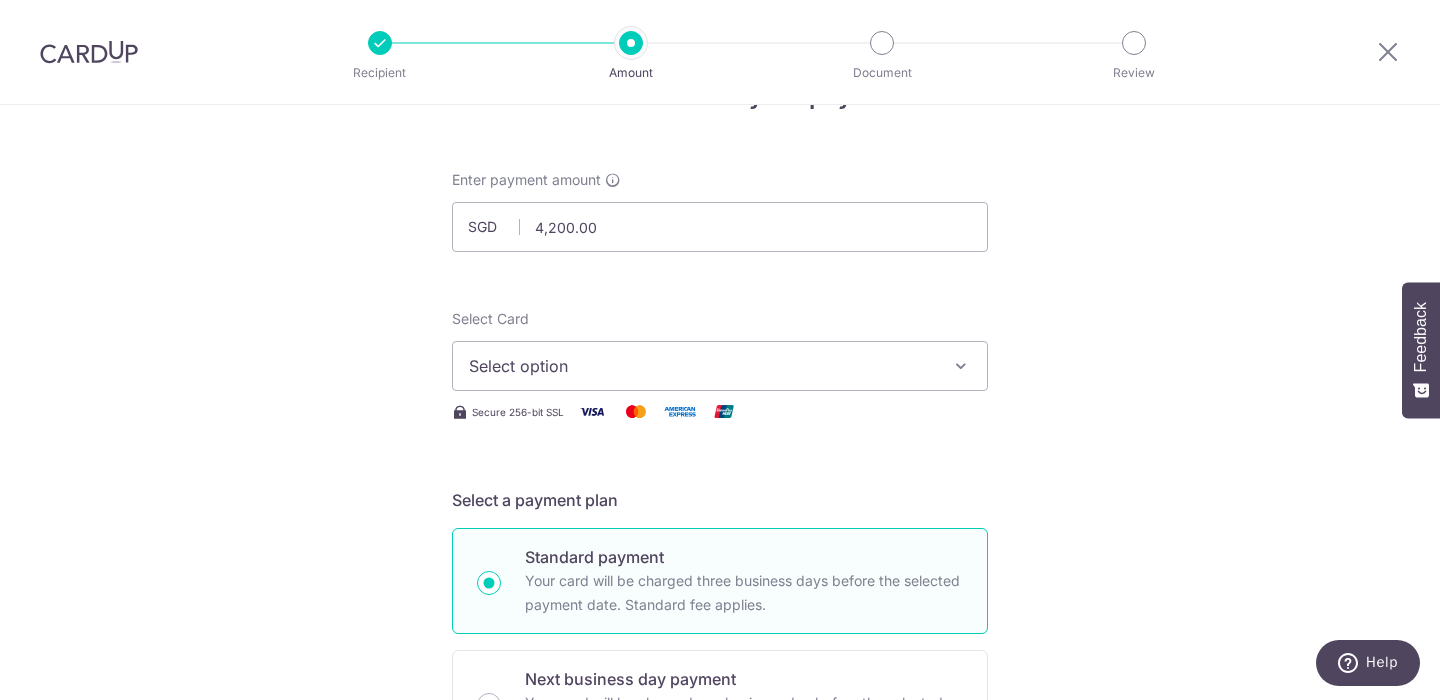 click on "Select option" at bounding box center (702, 366) 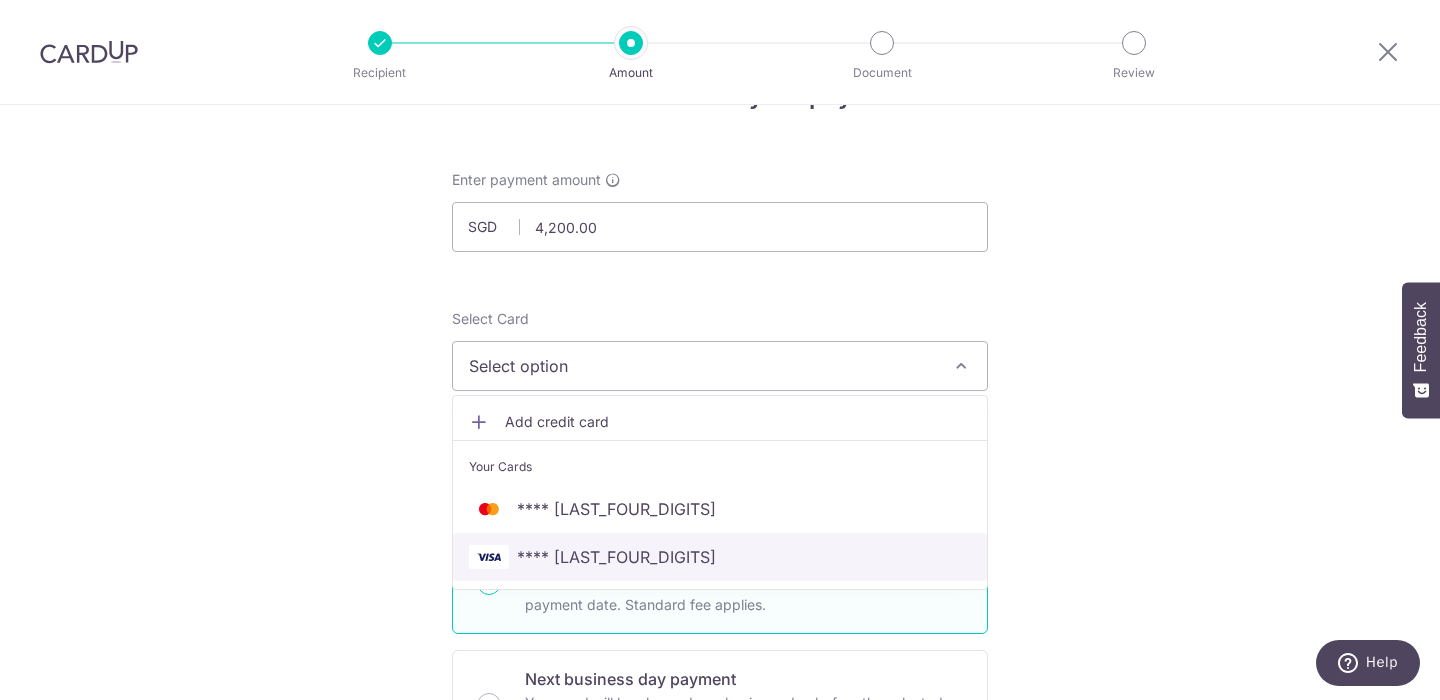 click on "**** [CC]" at bounding box center (720, 557) 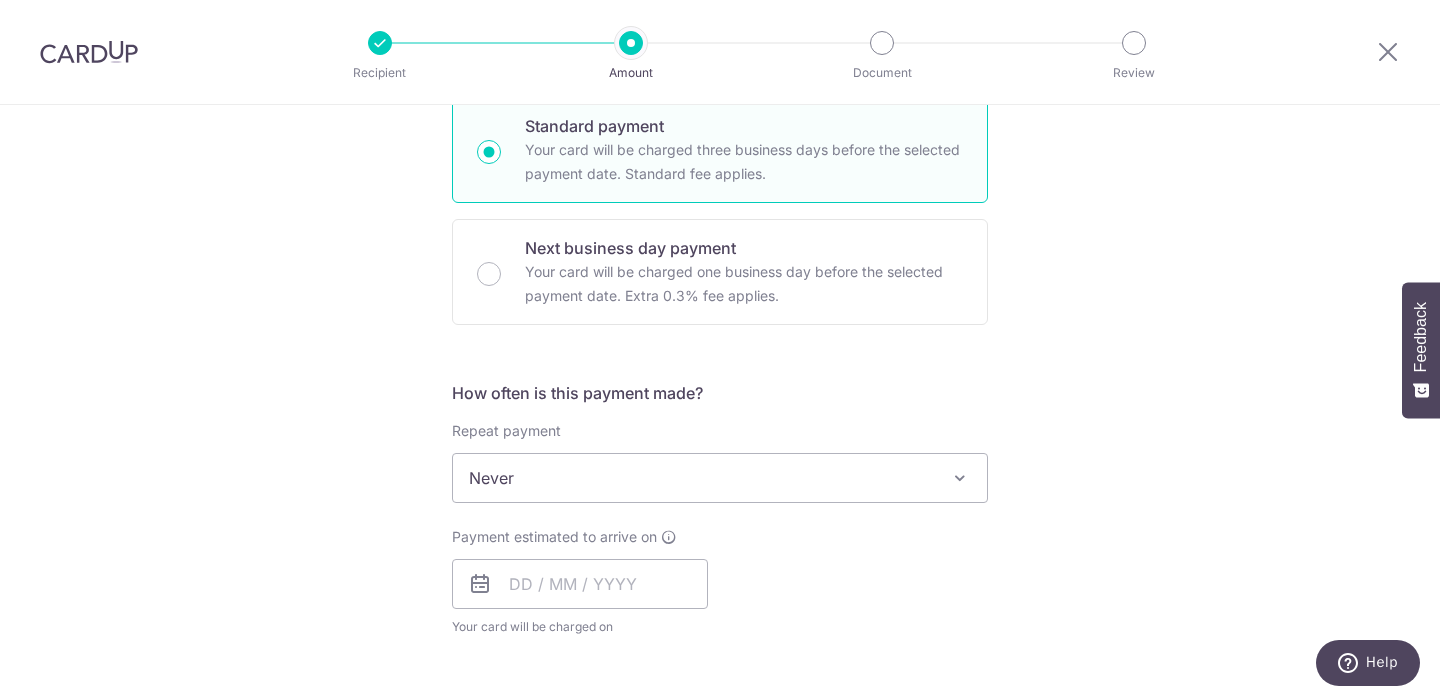 scroll, scrollTop: 512, scrollLeft: 0, axis: vertical 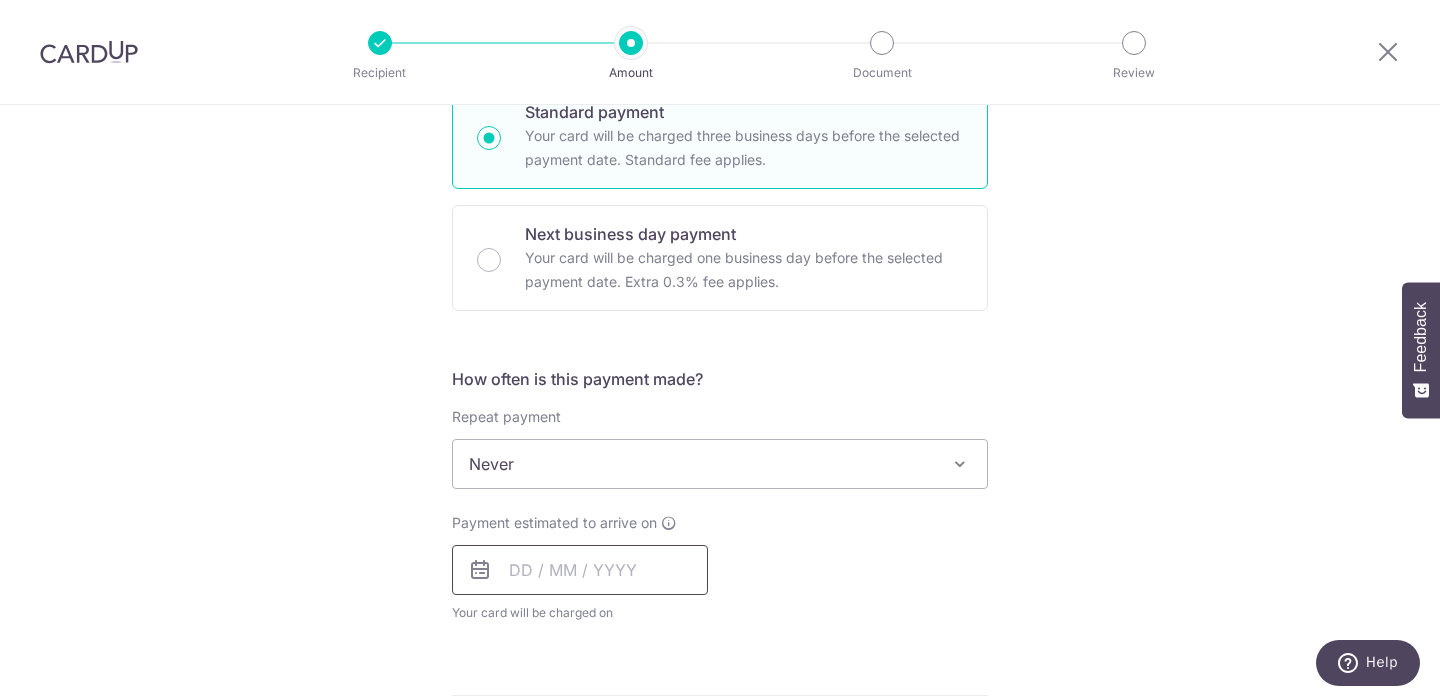click at bounding box center [580, 570] 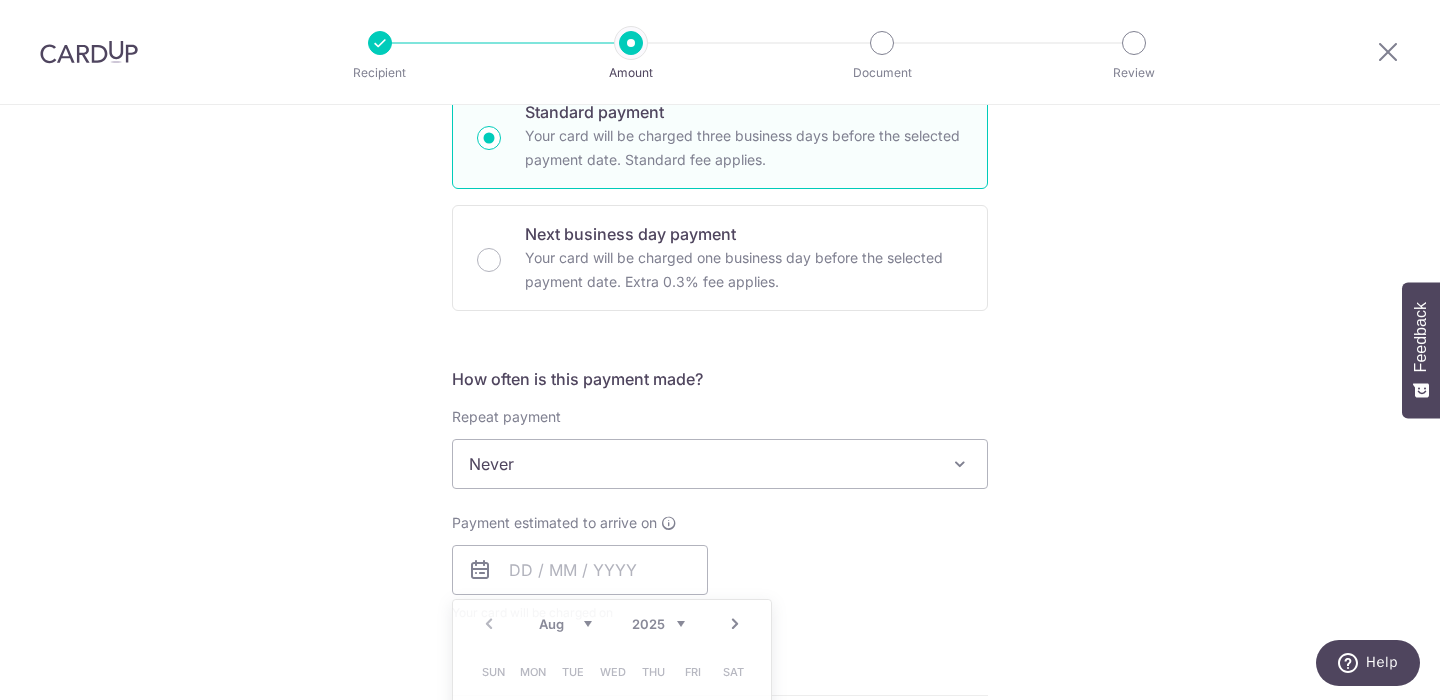 click on "Payment estimated to arrive on
Prev Next Aug Sep Oct Nov Dec 2025 2026 2027 2028 2029 2030 2031 2032 2033 2034 2035 Sun Mon Tue Wed Thu Fri Sat           1 2 3 4 5 6 7 8 9 10 11 12 13 14 15 16 17 18 19 20 21 22 23 24 25 26 27 28 29 30 31             Why are some dates not available?
Your card will be charged on   for the first payment
* If your payment is funded by  9:00am SGT on Tuesday 05/08/2025
05/08/2025
No. of Payments" at bounding box center [720, 568] 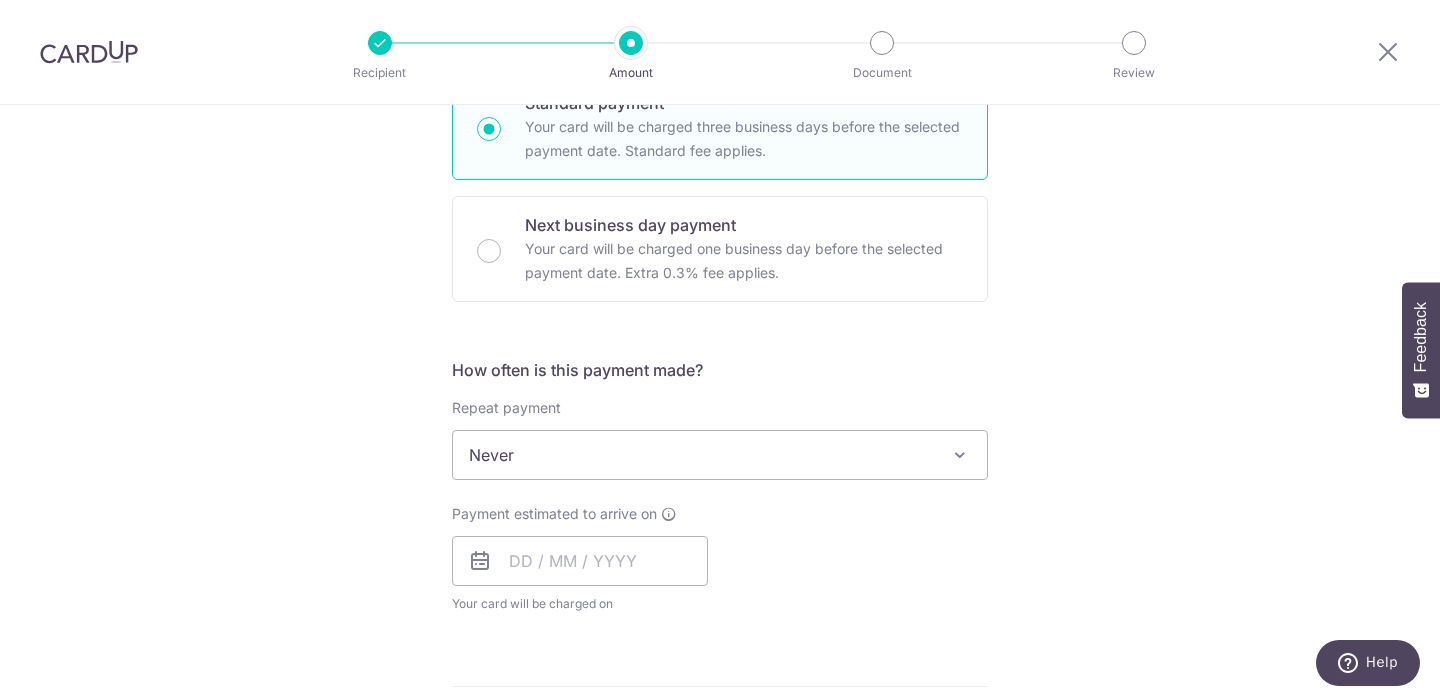 scroll, scrollTop: 619, scrollLeft: 0, axis: vertical 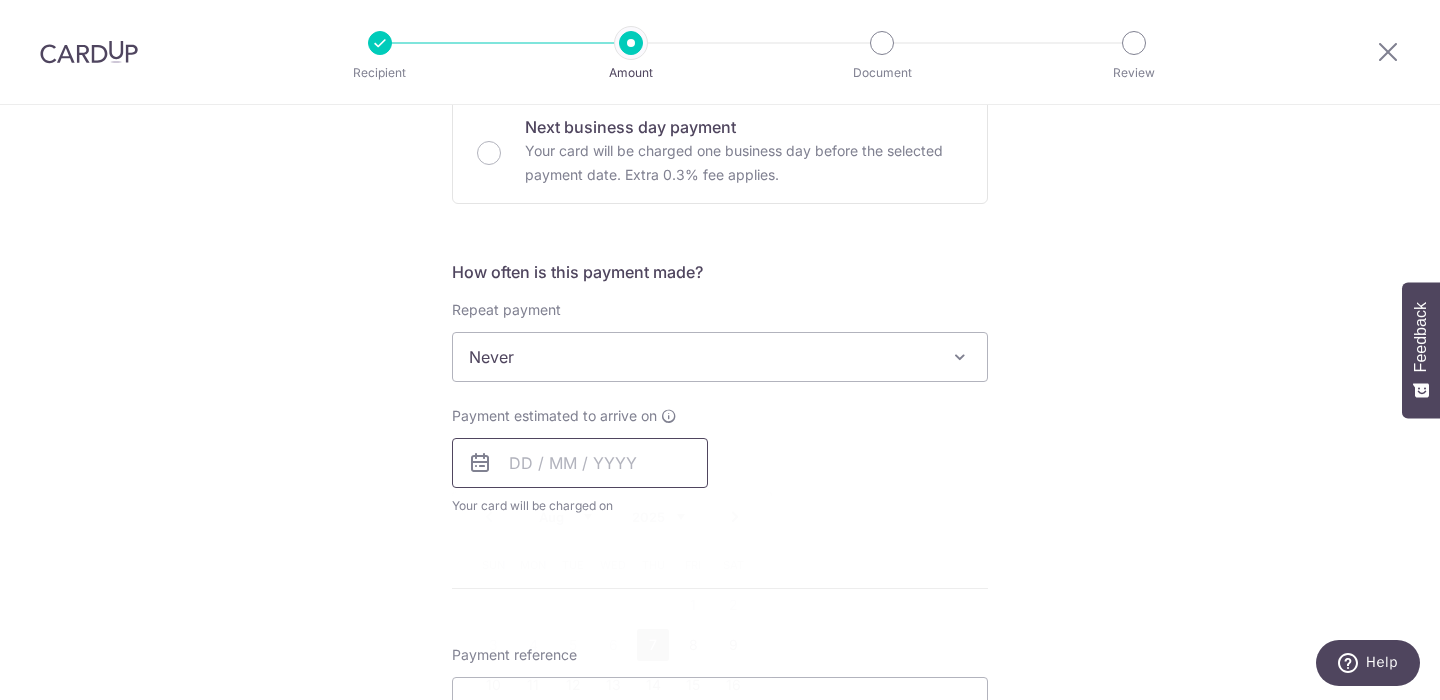 click at bounding box center [580, 463] 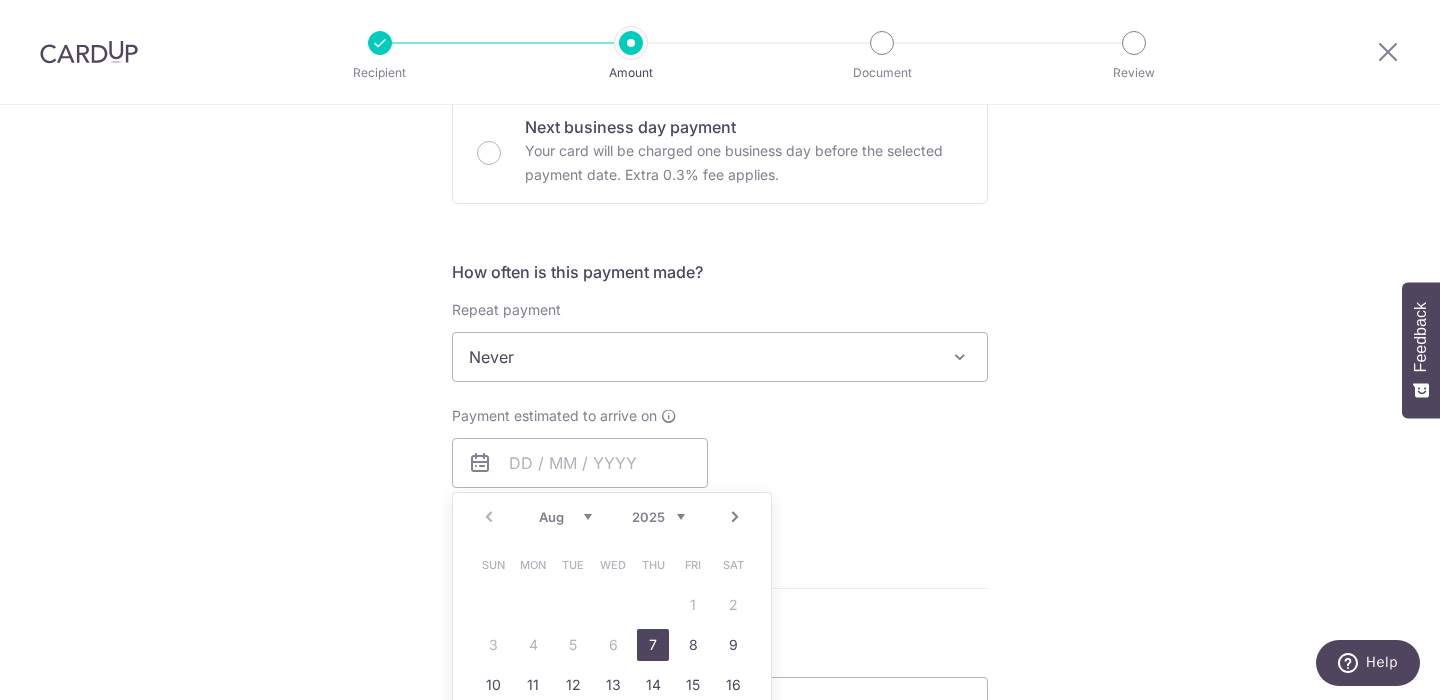 click on "7" at bounding box center (653, 645) 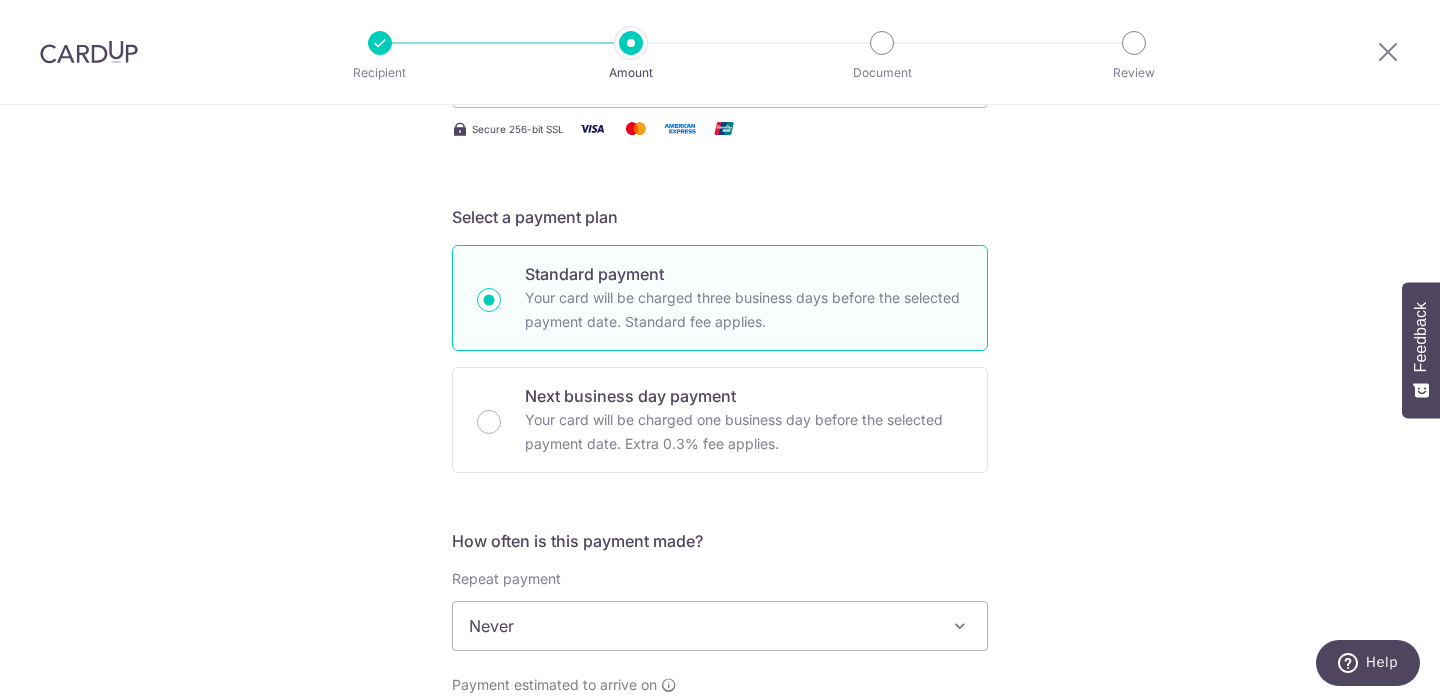 scroll, scrollTop: 258, scrollLeft: 0, axis: vertical 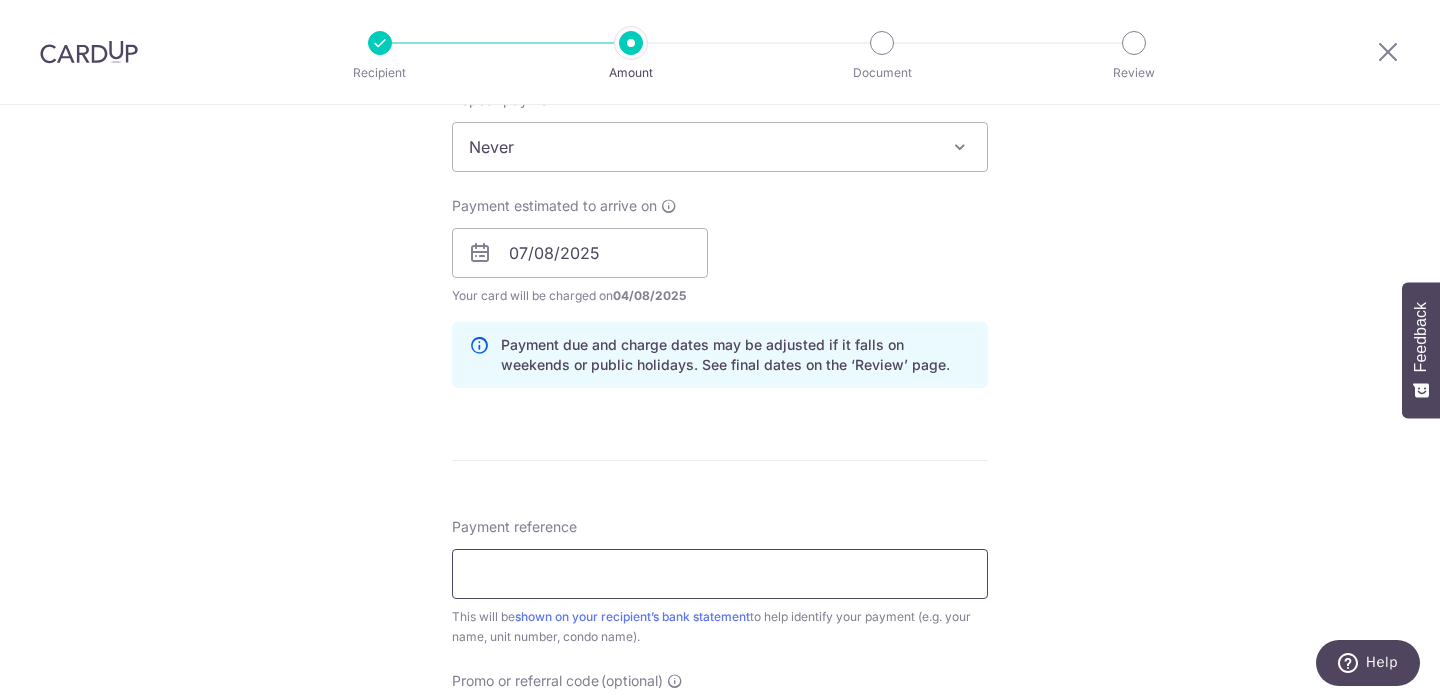 click on "Payment reference" at bounding box center (720, 574) 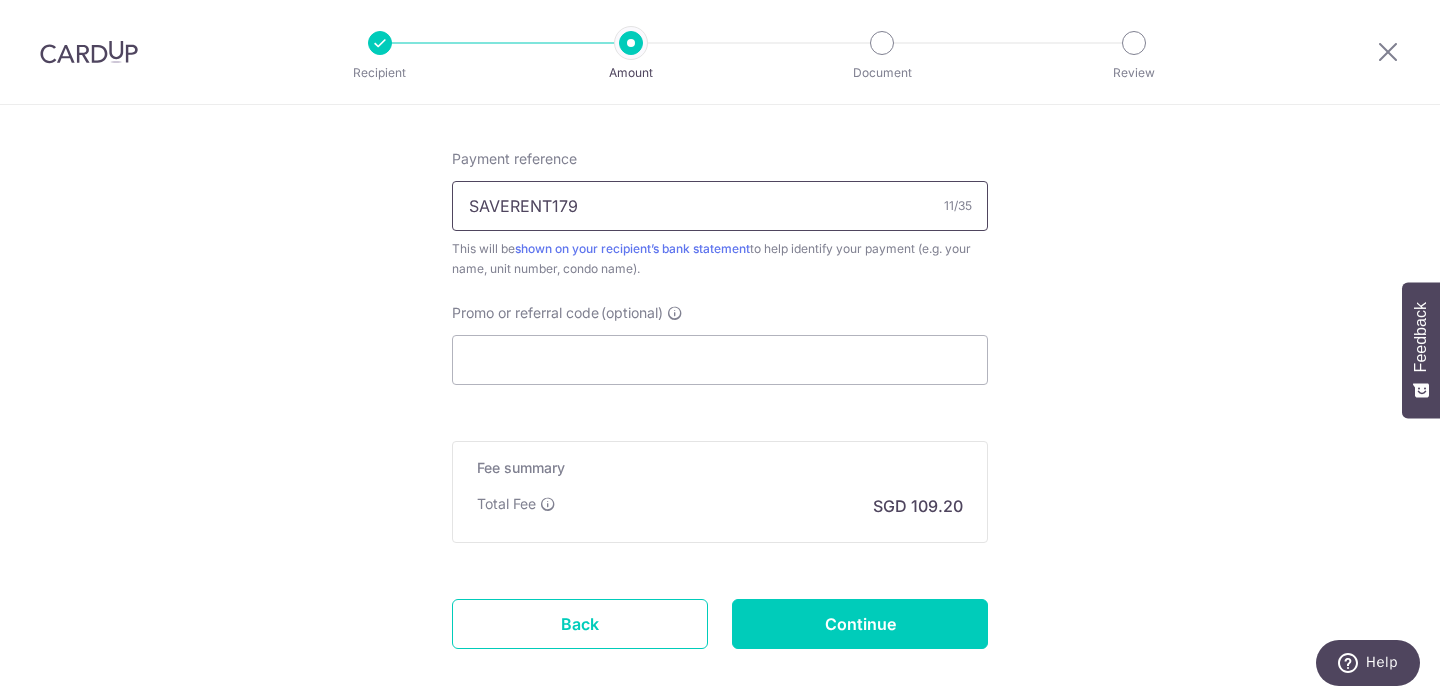 scroll, scrollTop: 1258, scrollLeft: 0, axis: vertical 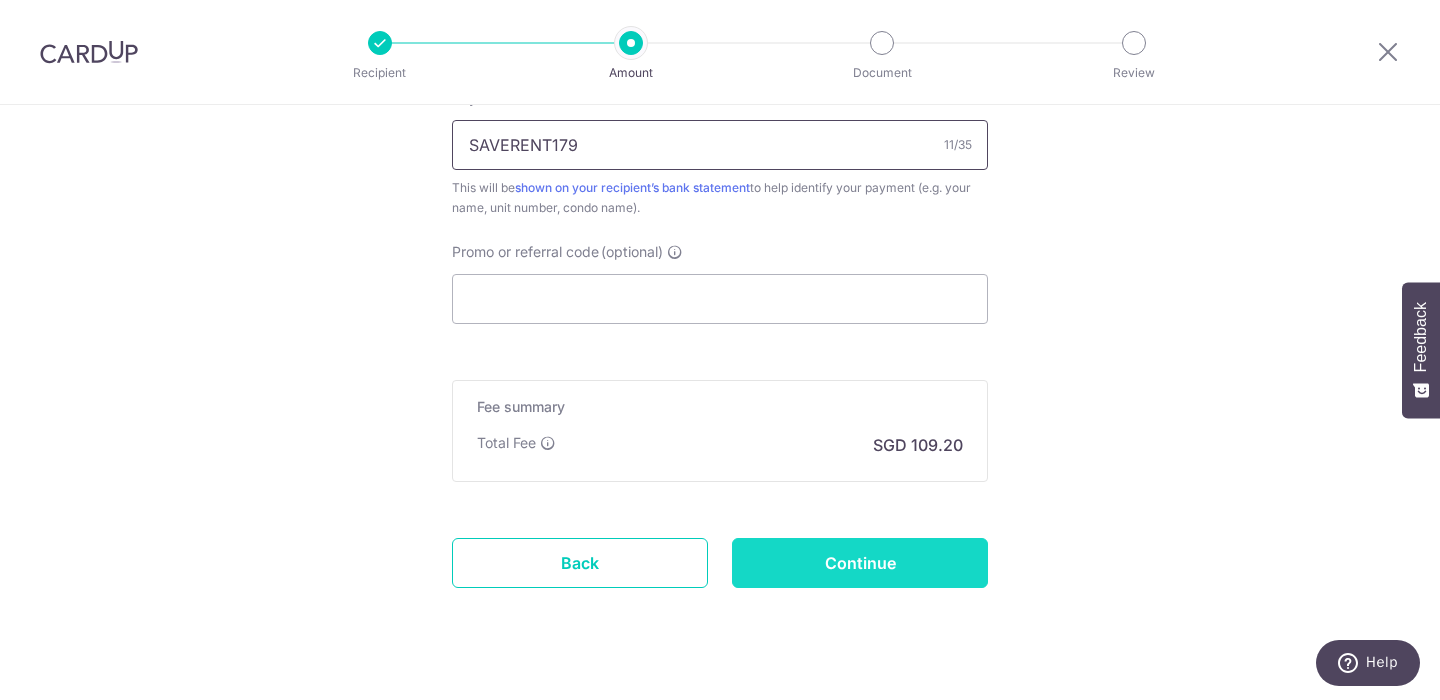 type on "SAVERENT179" 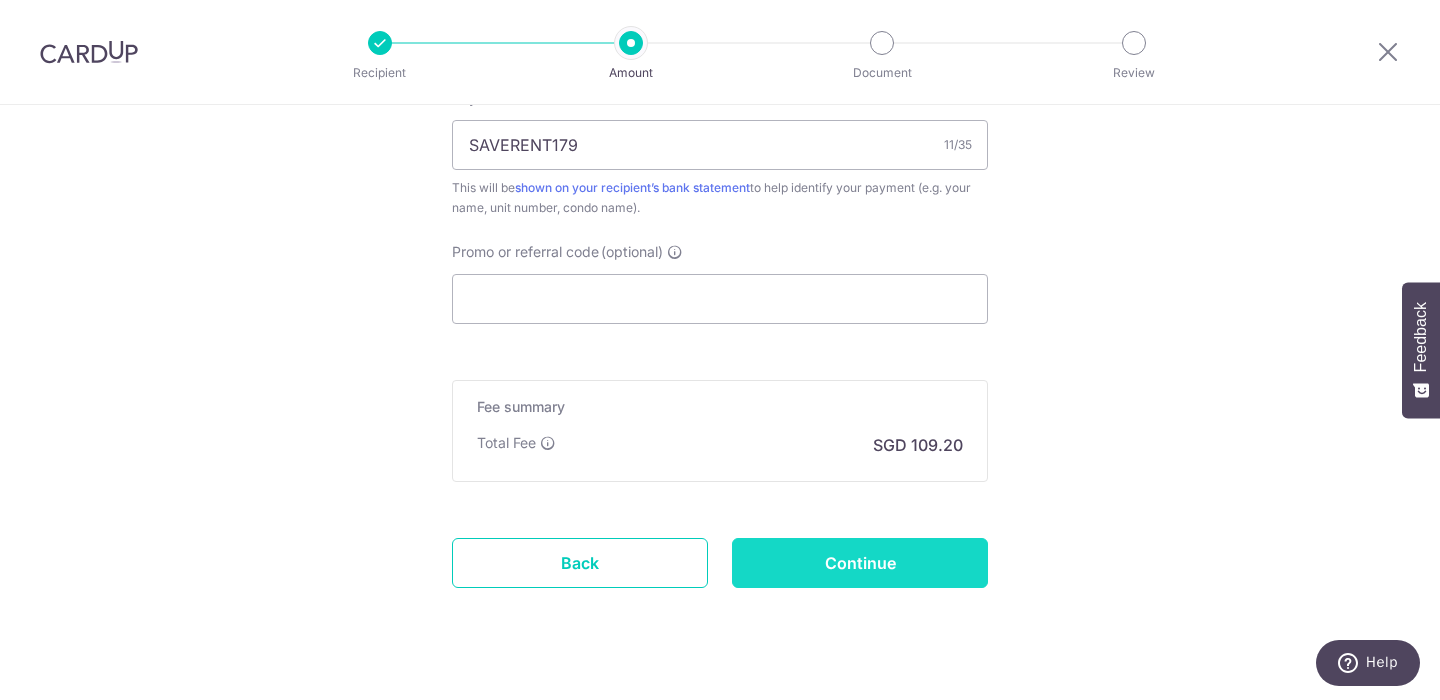 click on "Continue" at bounding box center [860, 563] 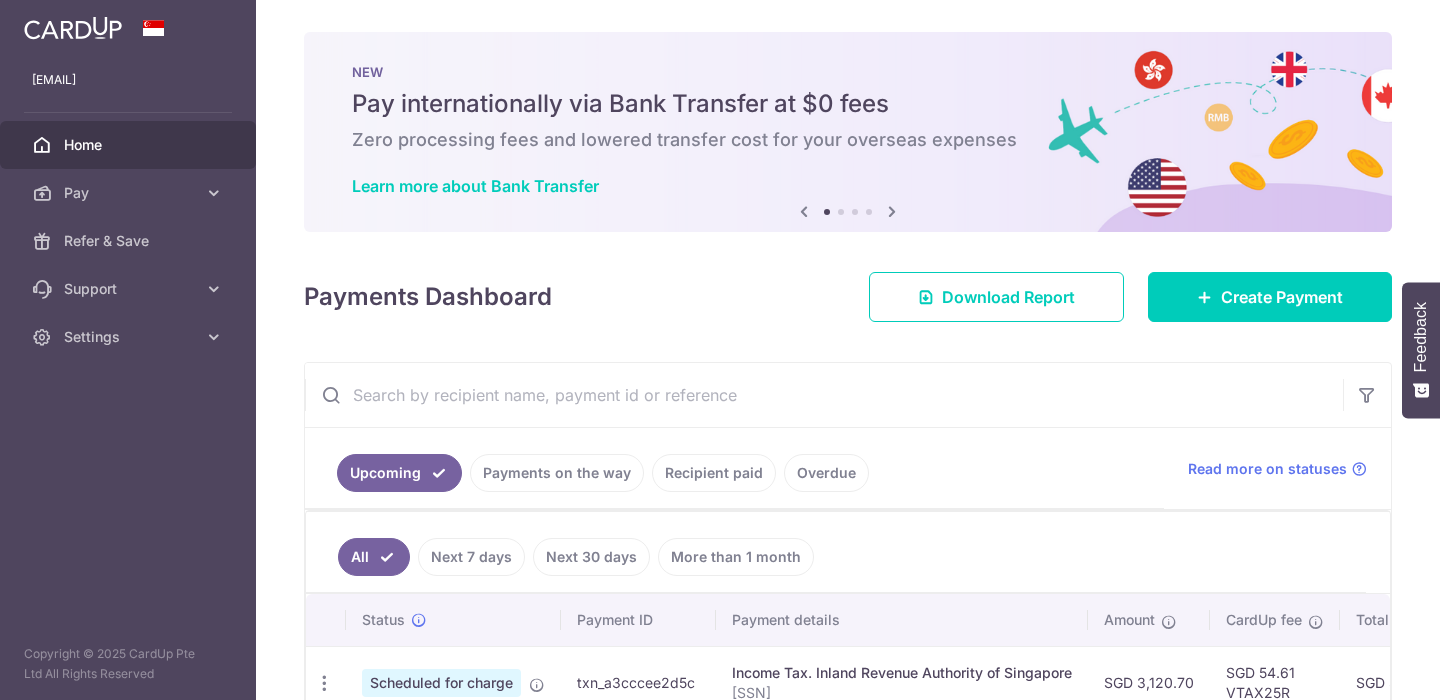scroll, scrollTop: 0, scrollLeft: 0, axis: both 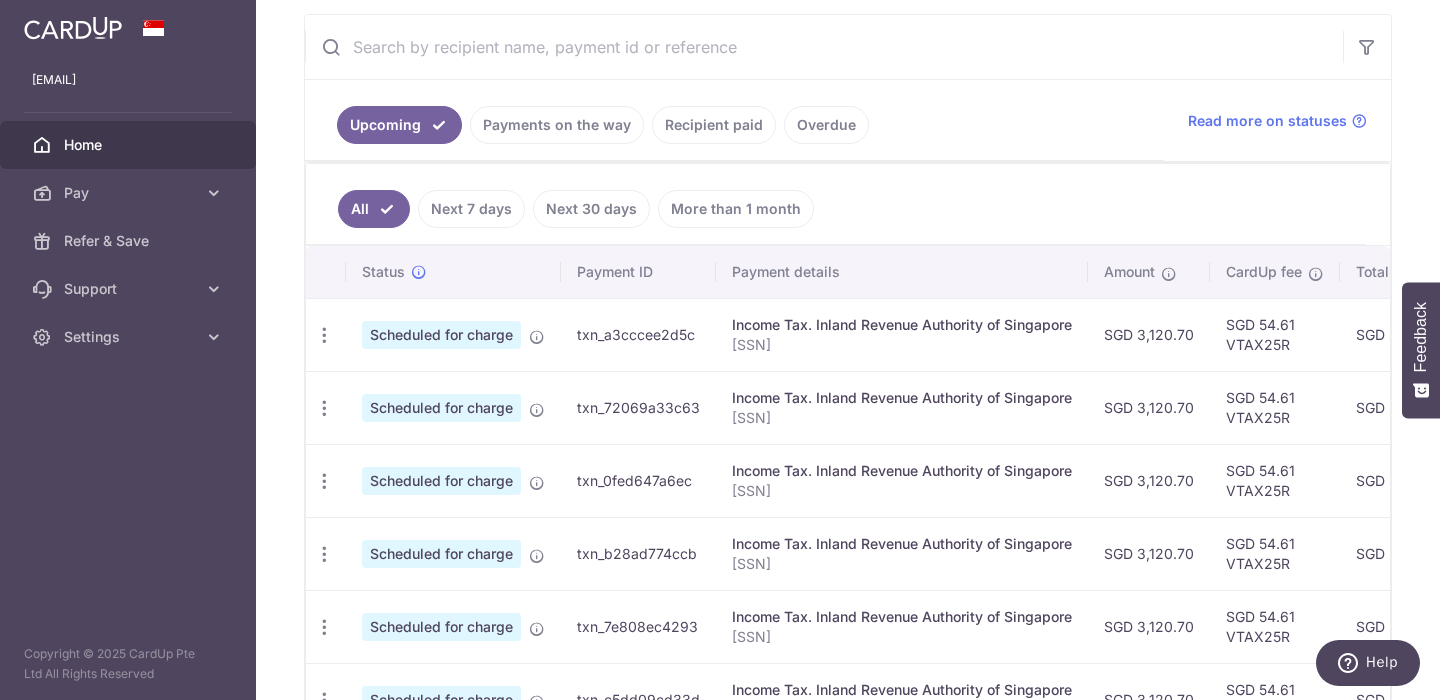 click on "Recipient paid" at bounding box center [714, 125] 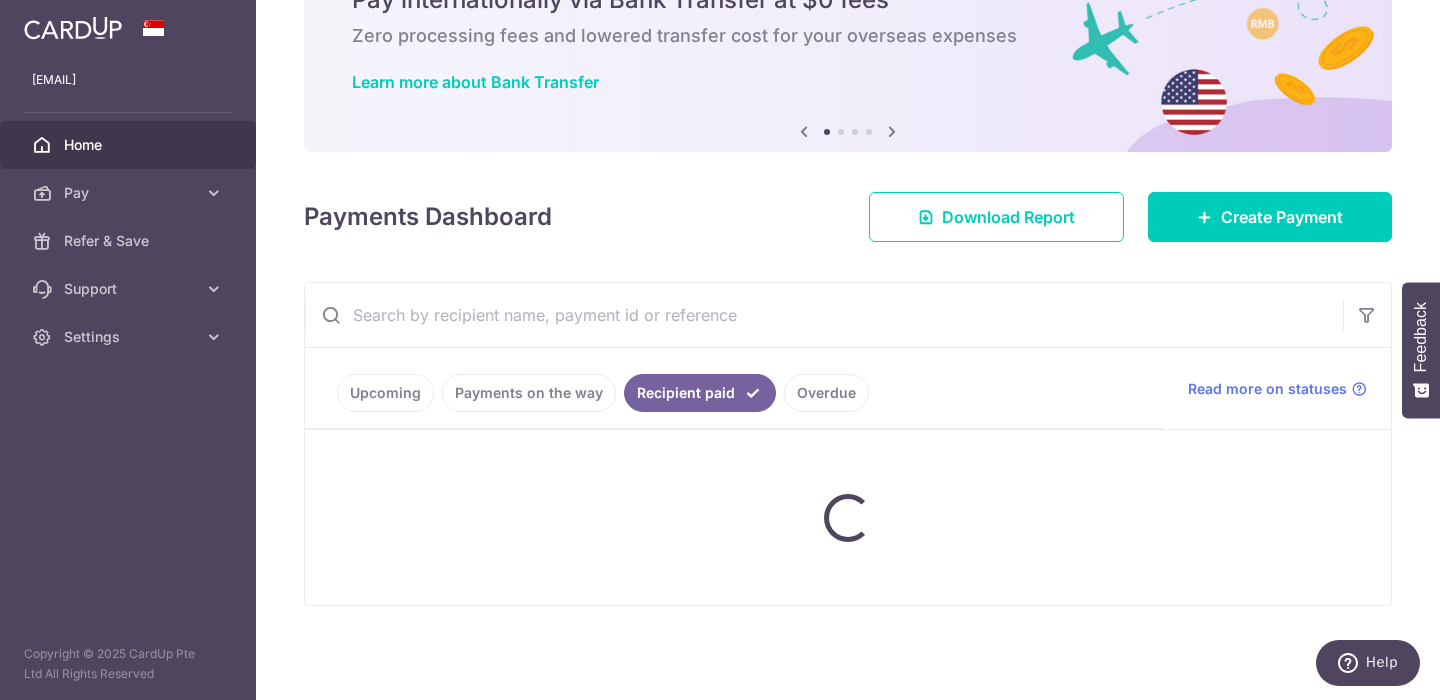 scroll, scrollTop: 275, scrollLeft: 0, axis: vertical 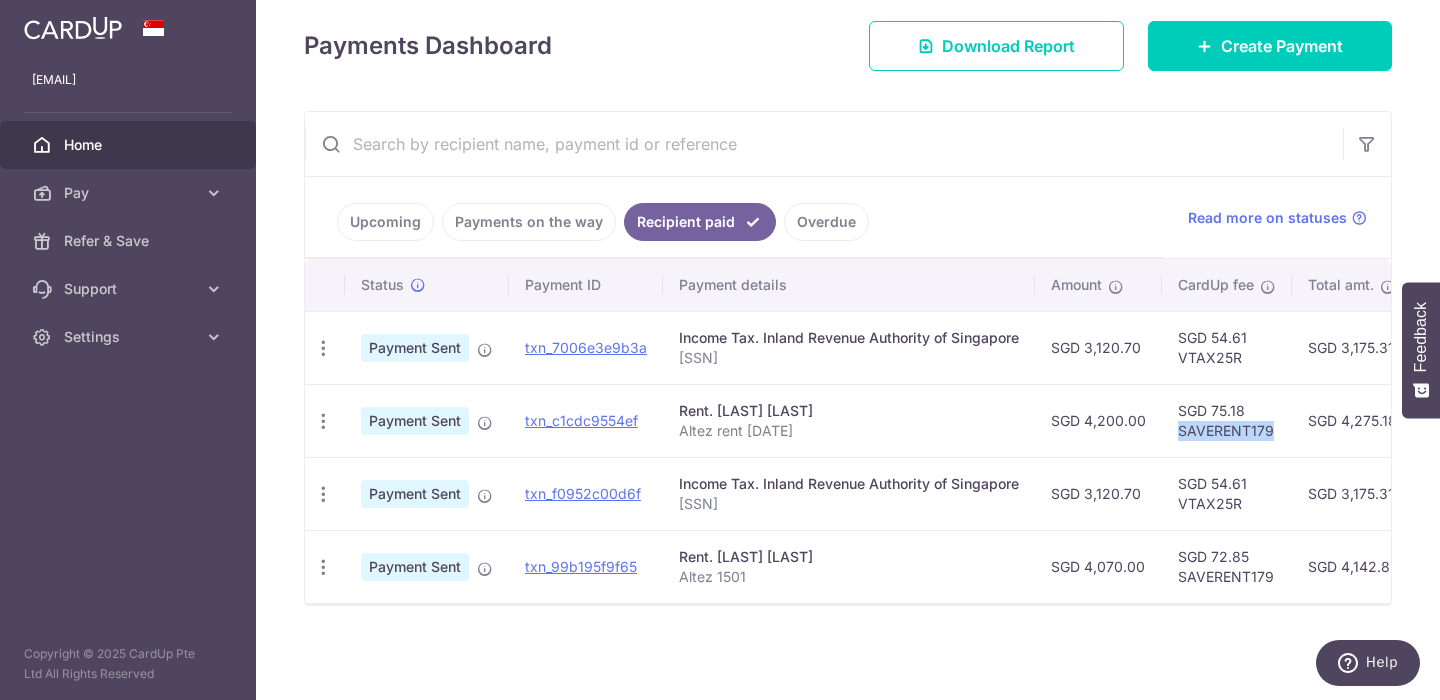 drag, startPoint x: 1275, startPoint y: 433, endPoint x: 1179, endPoint y: 423, distance: 96.519424 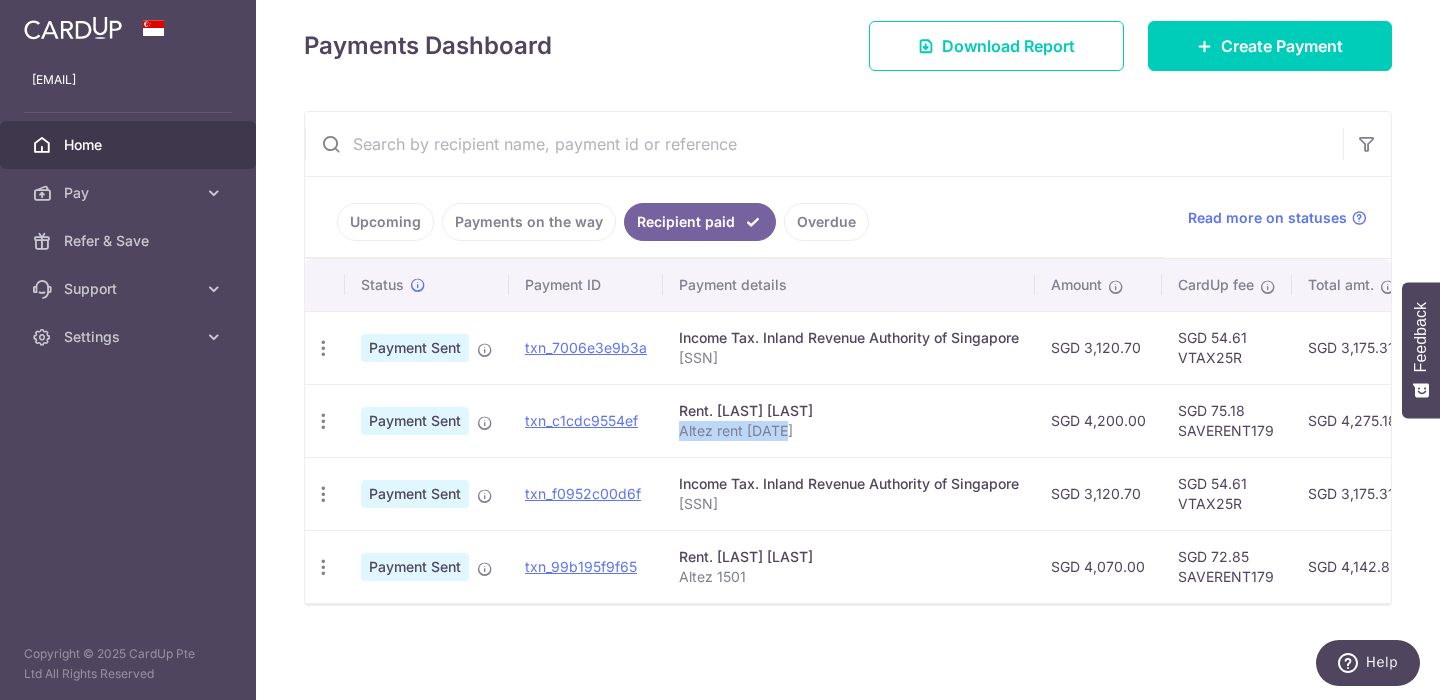 drag, startPoint x: 793, startPoint y: 424, endPoint x: 679, endPoint y: 434, distance: 114.43776 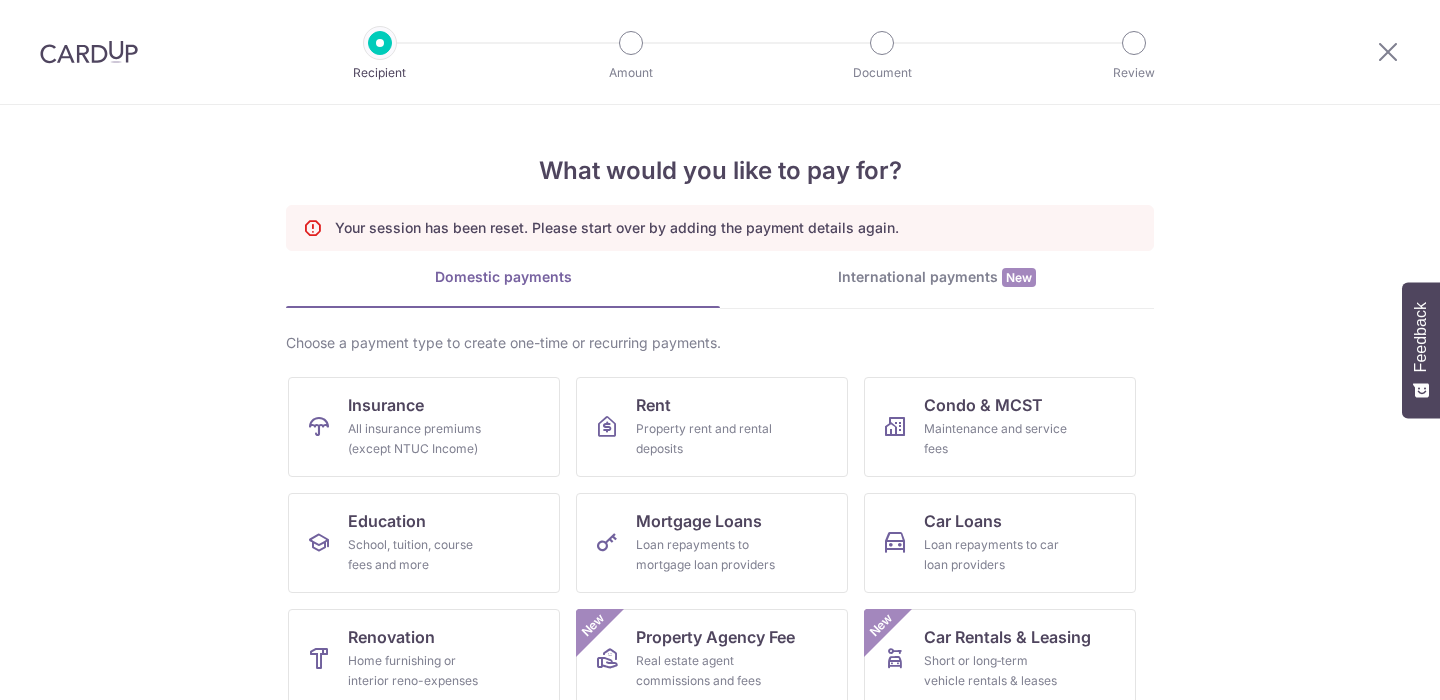 scroll, scrollTop: 0, scrollLeft: 0, axis: both 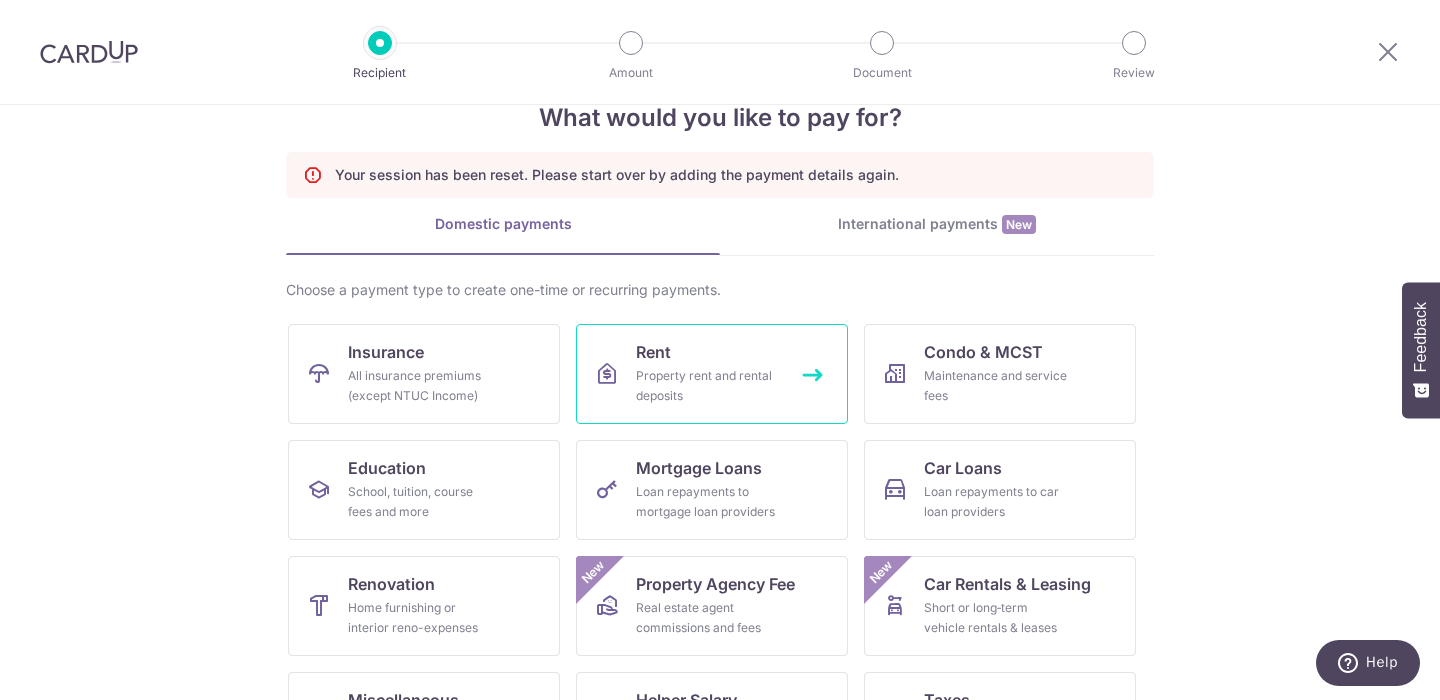 click on "Rent Property rent and rental deposits" at bounding box center (712, 374) 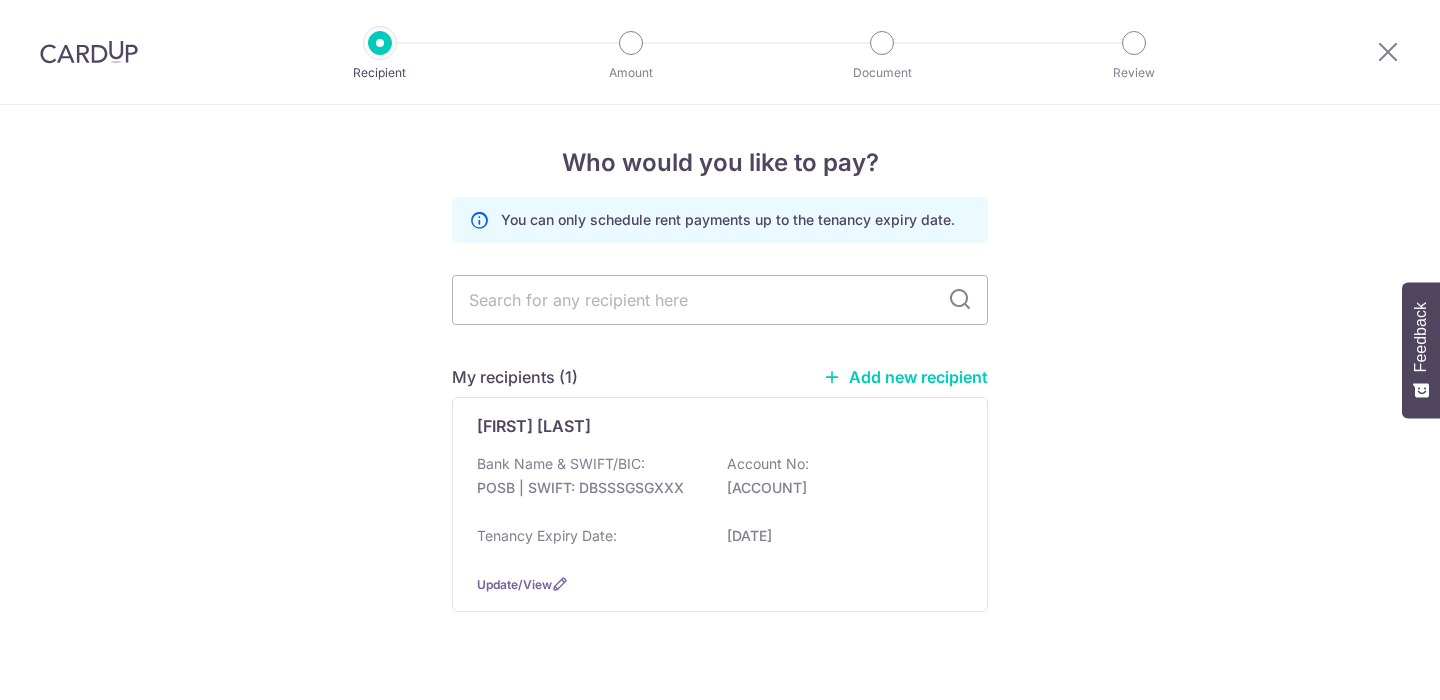 scroll, scrollTop: 0, scrollLeft: 0, axis: both 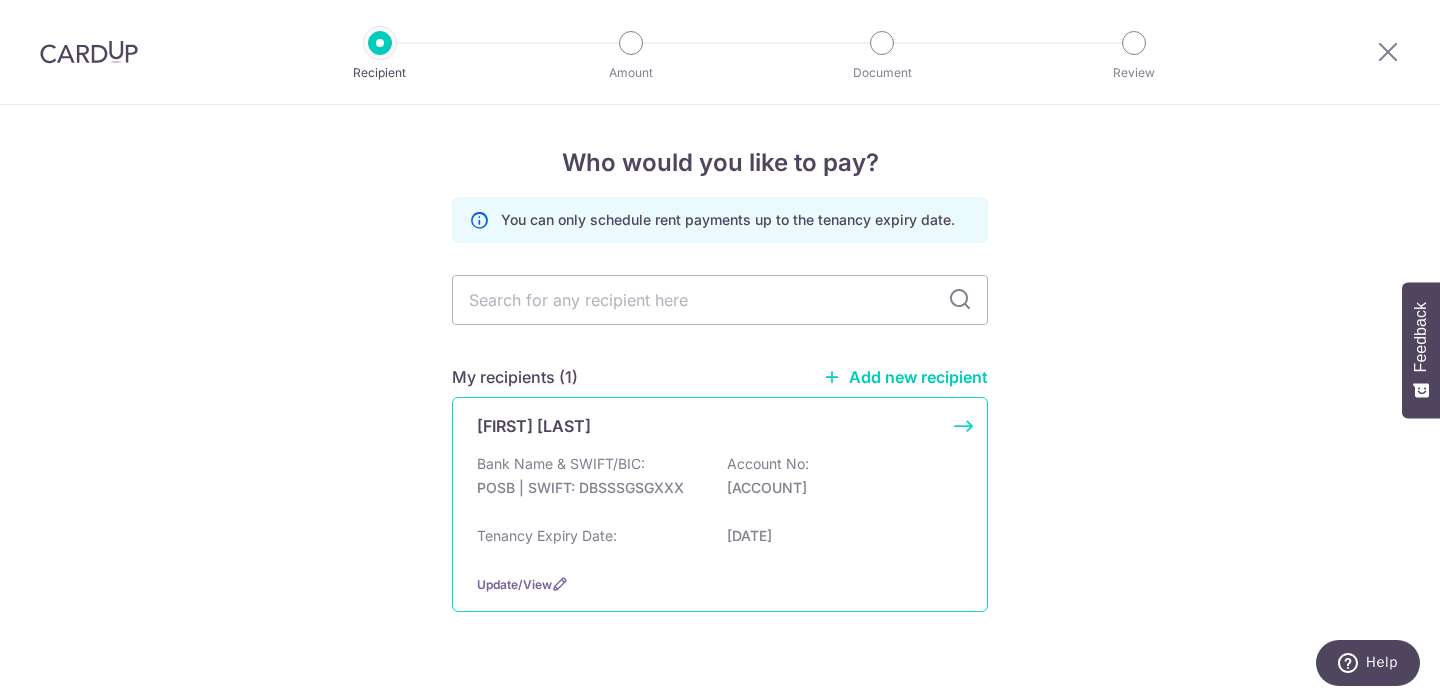 click on "Bank Name & SWIFT/BIC:
POSB | SWIFT: DBSSSGSGXXX
Account No:
[ACCOUNT]" at bounding box center [720, 486] 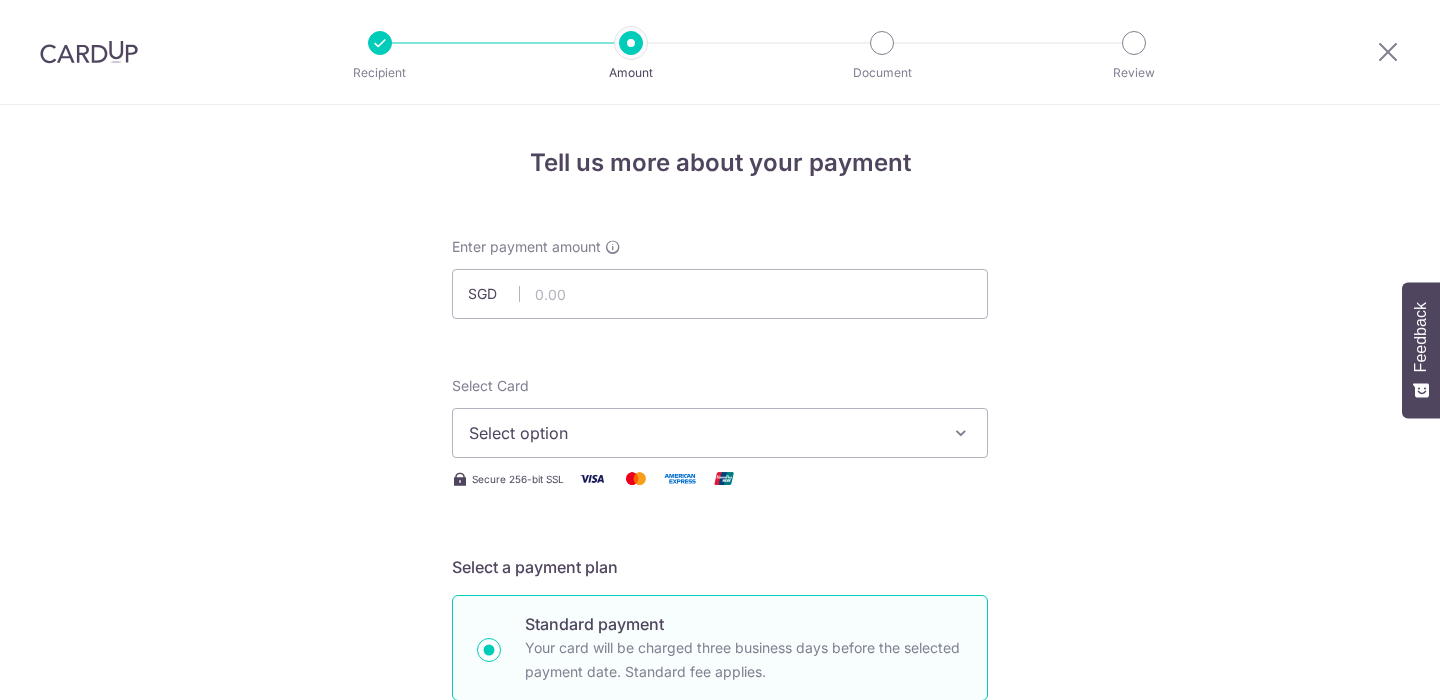 scroll, scrollTop: 0, scrollLeft: 0, axis: both 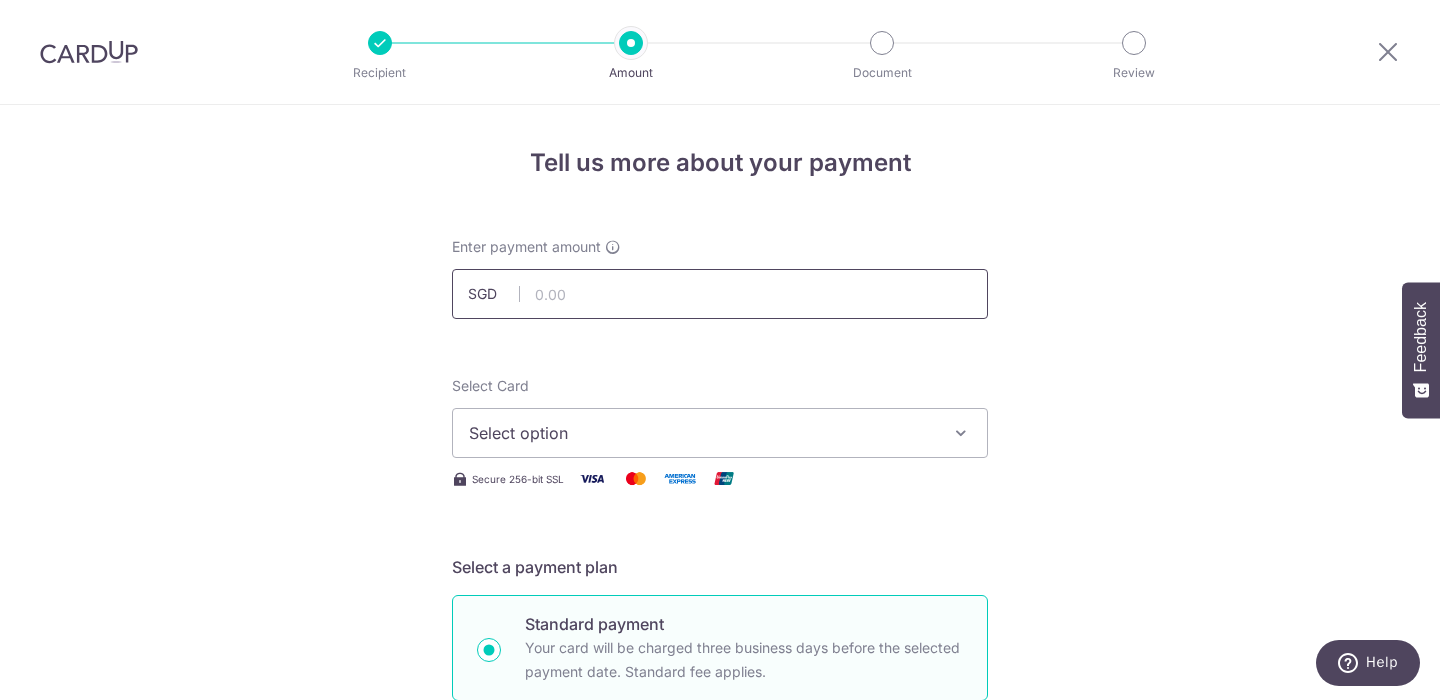 click at bounding box center (720, 294) 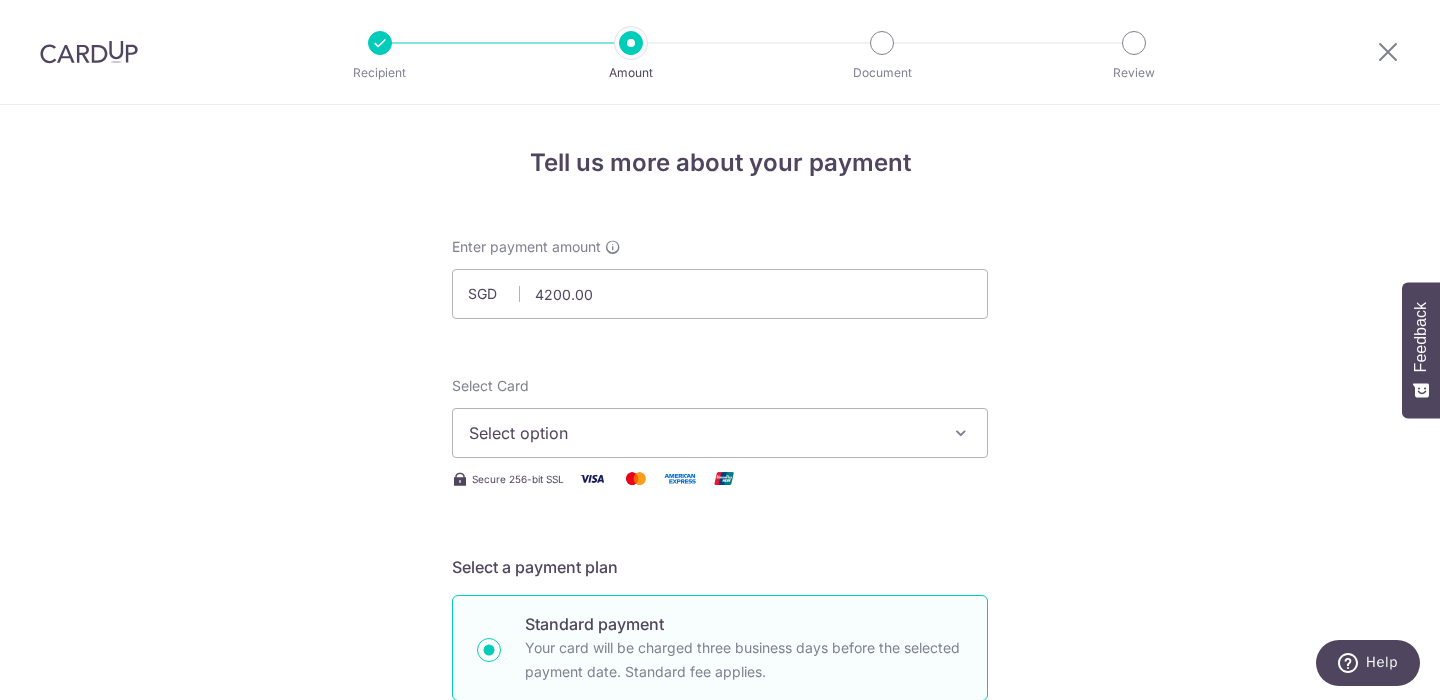 type on "4,200.00" 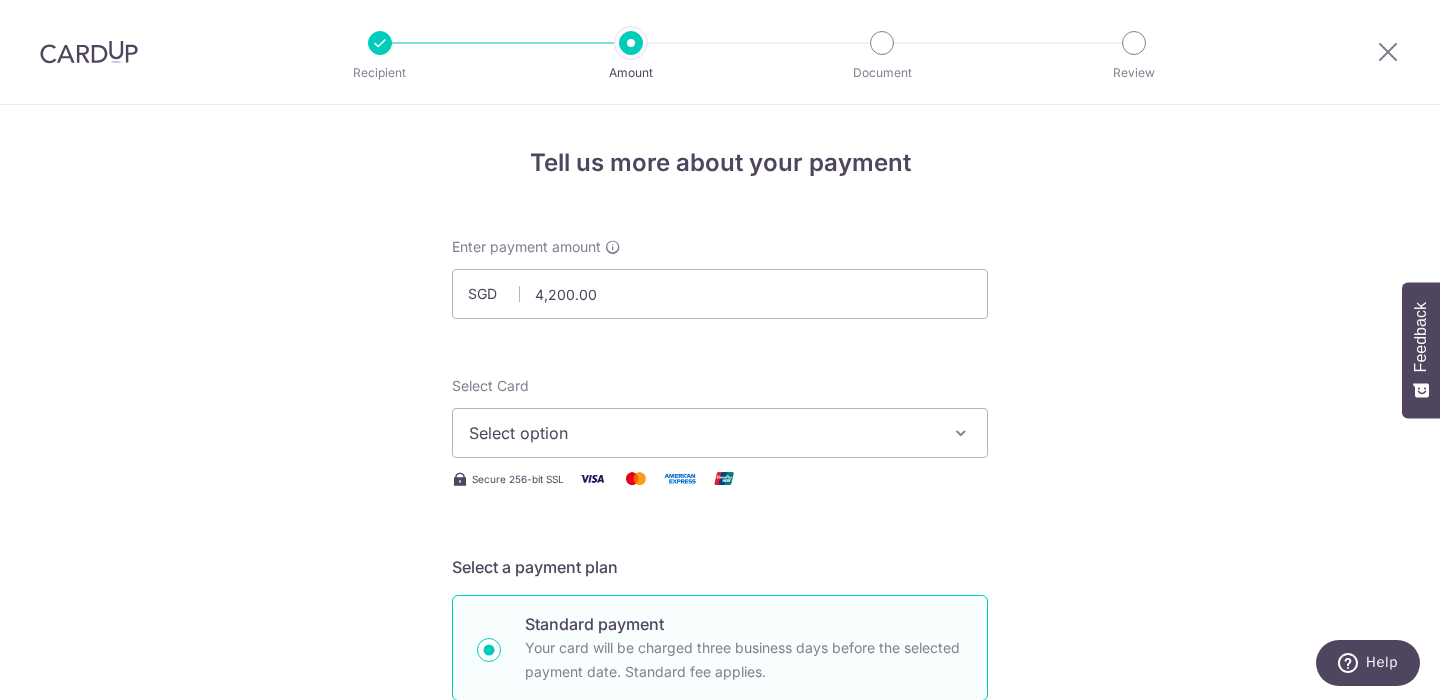 click on "Select option" at bounding box center [702, 433] 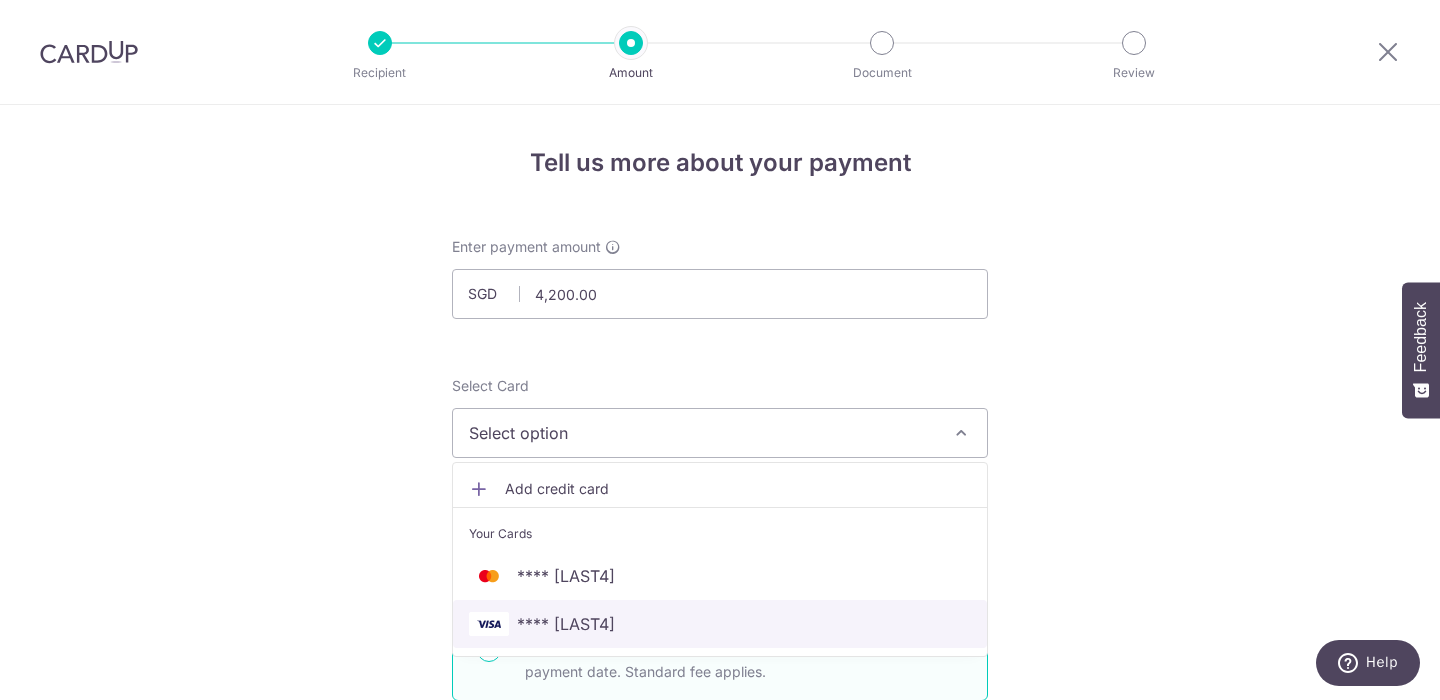 click on "**** [CARD_LAST_FOUR]" at bounding box center [720, 624] 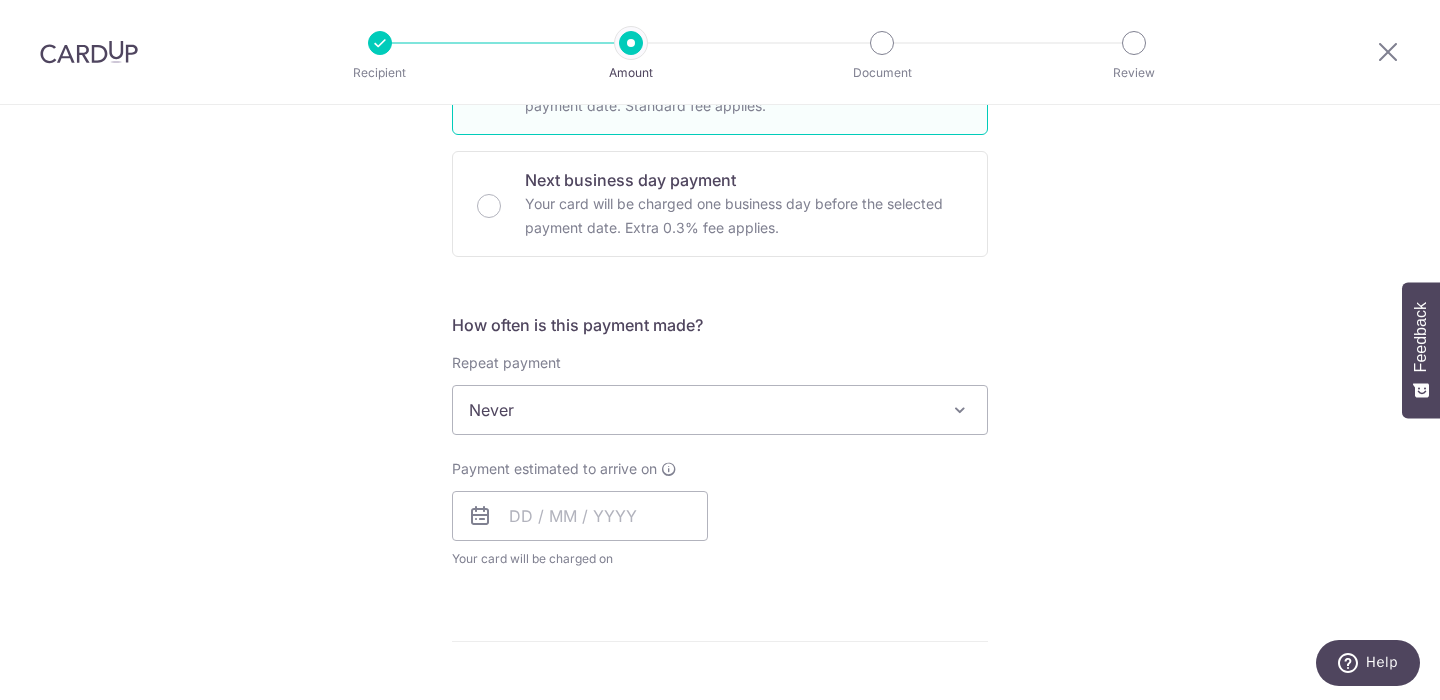 scroll, scrollTop: 577, scrollLeft: 0, axis: vertical 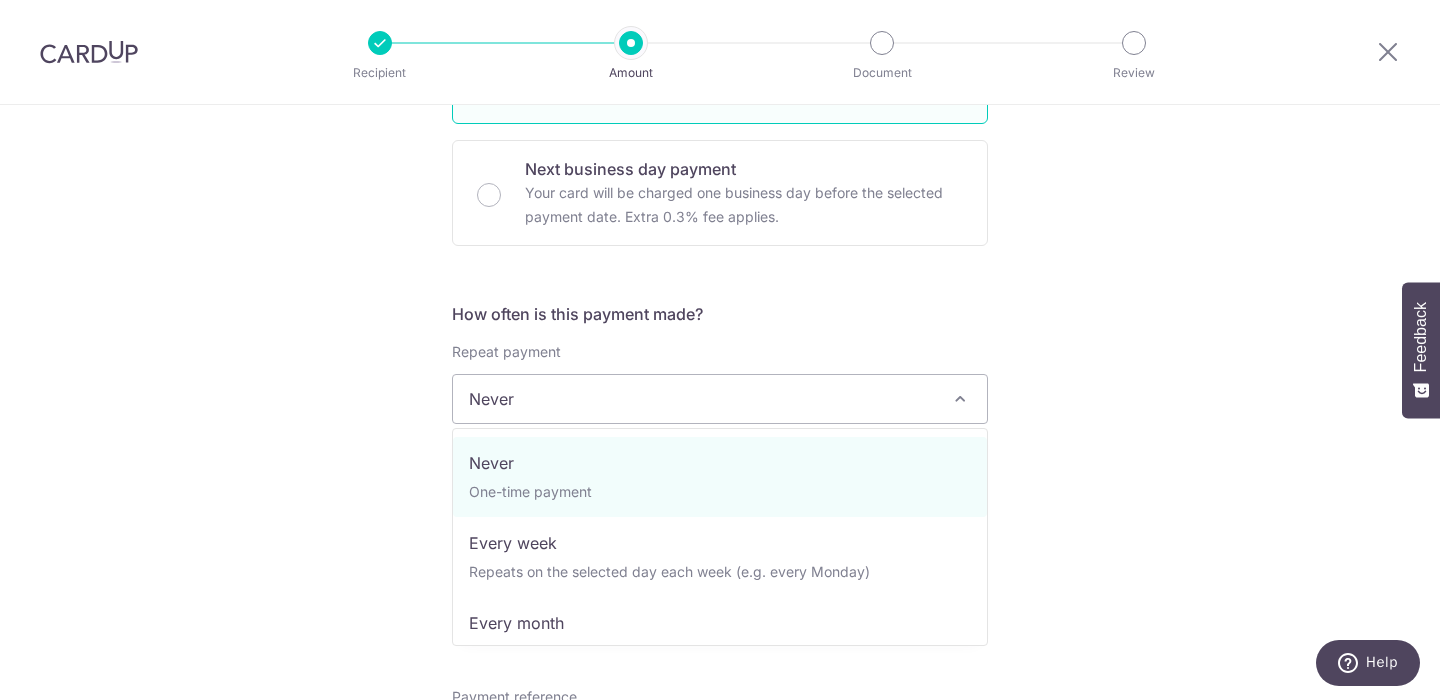 click on "Never" at bounding box center (720, 399) 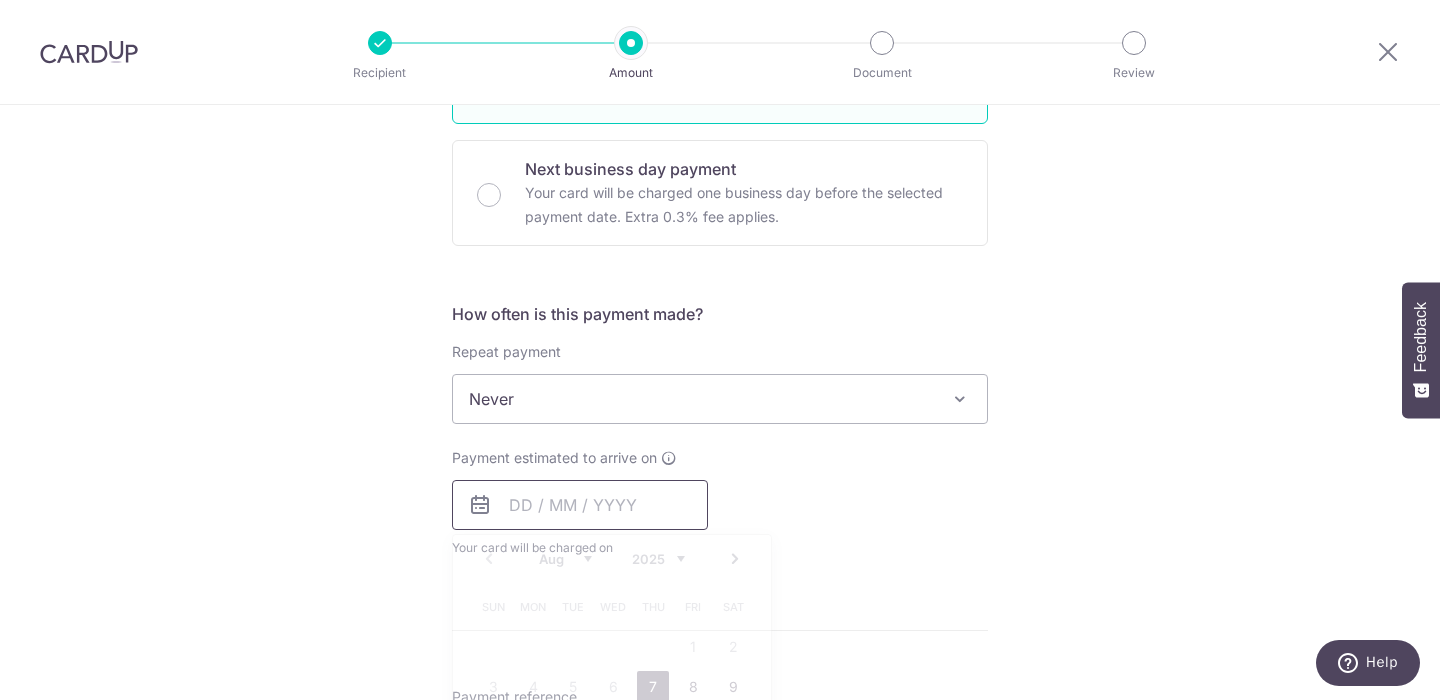 click at bounding box center [580, 505] 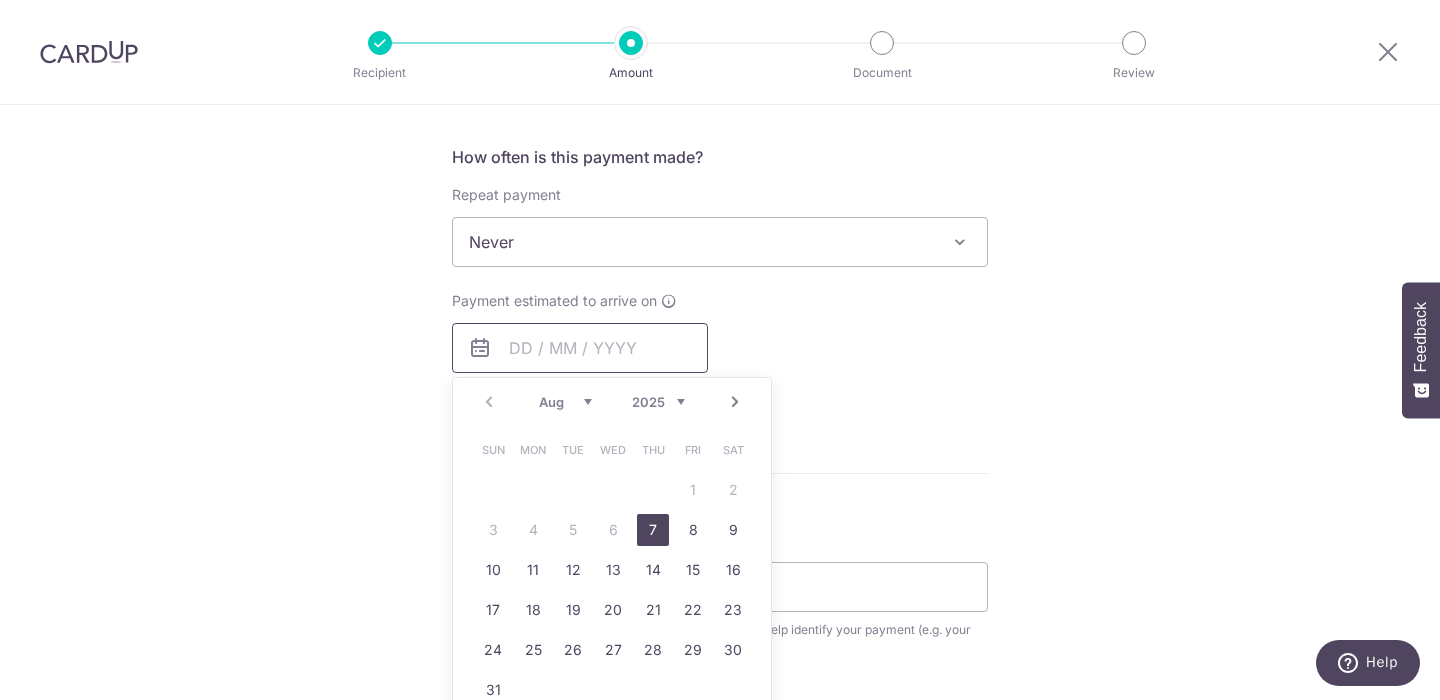 scroll, scrollTop: 764, scrollLeft: 0, axis: vertical 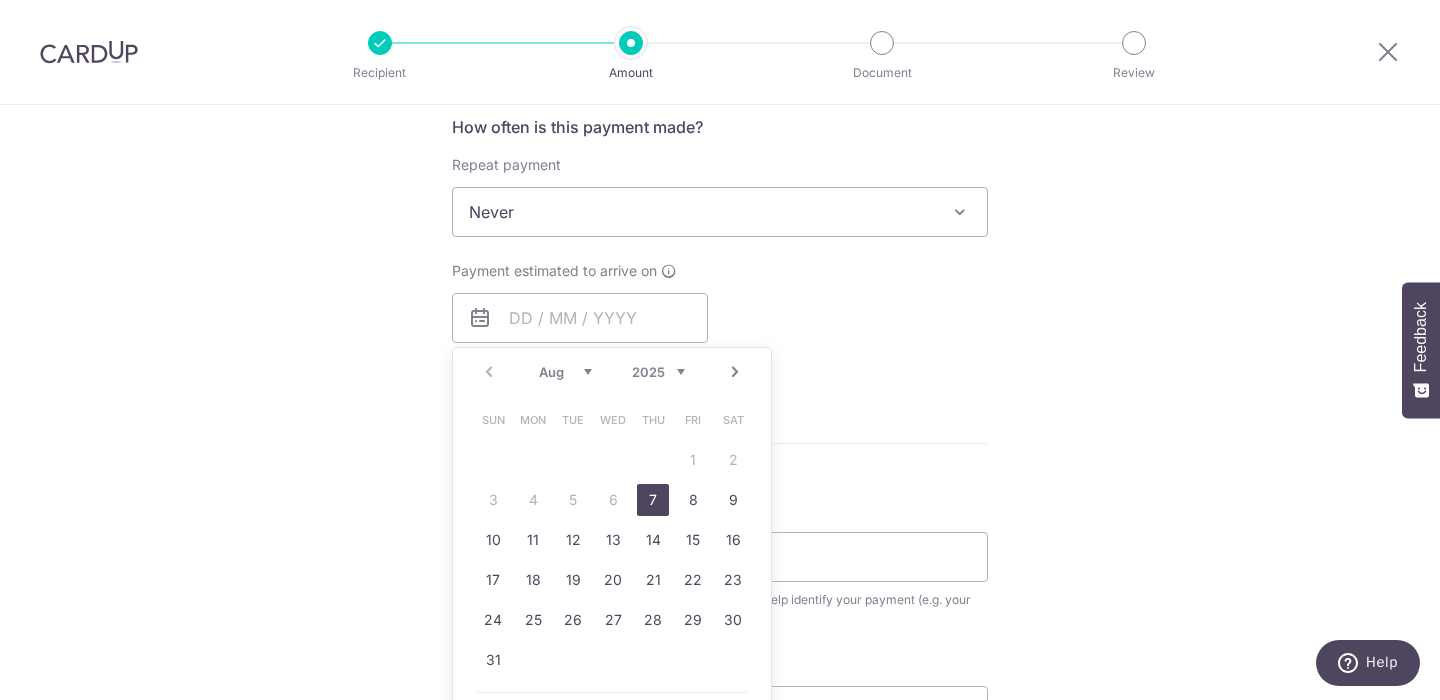 click on "7" at bounding box center [653, 500] 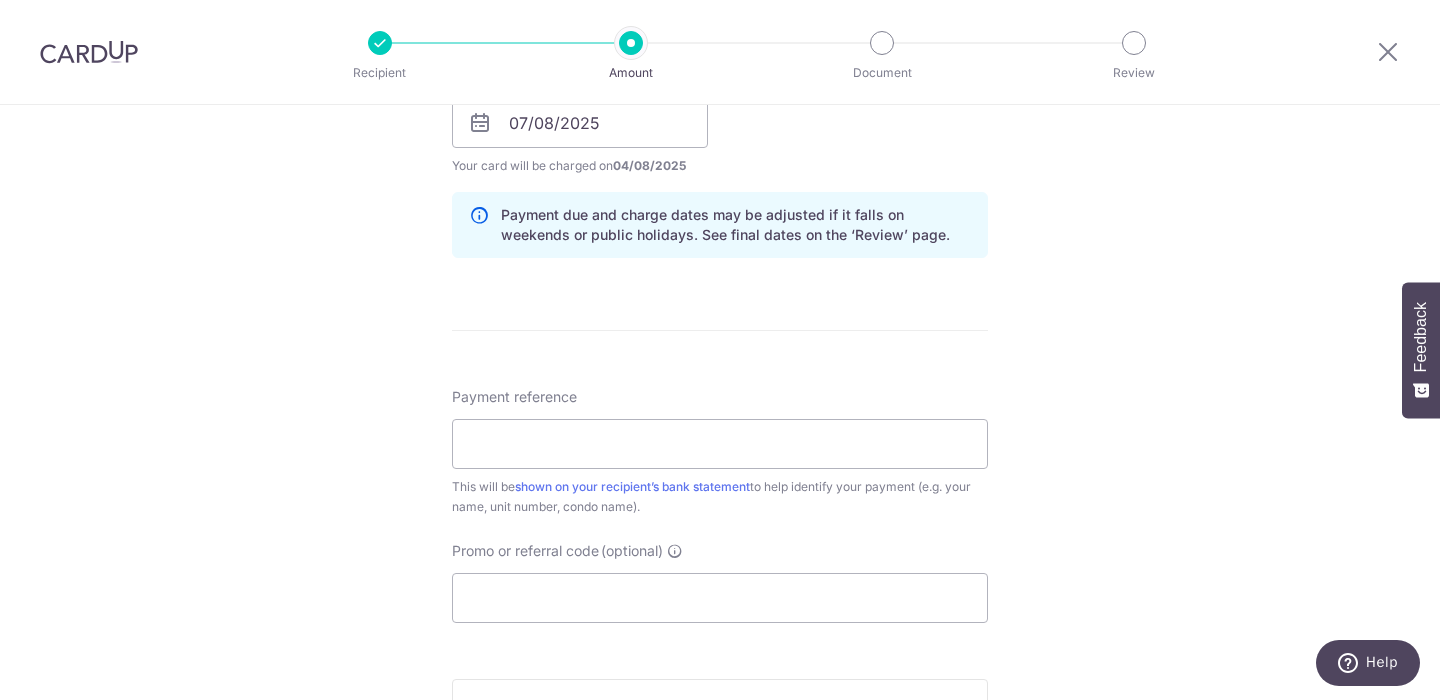 scroll, scrollTop: 1065, scrollLeft: 0, axis: vertical 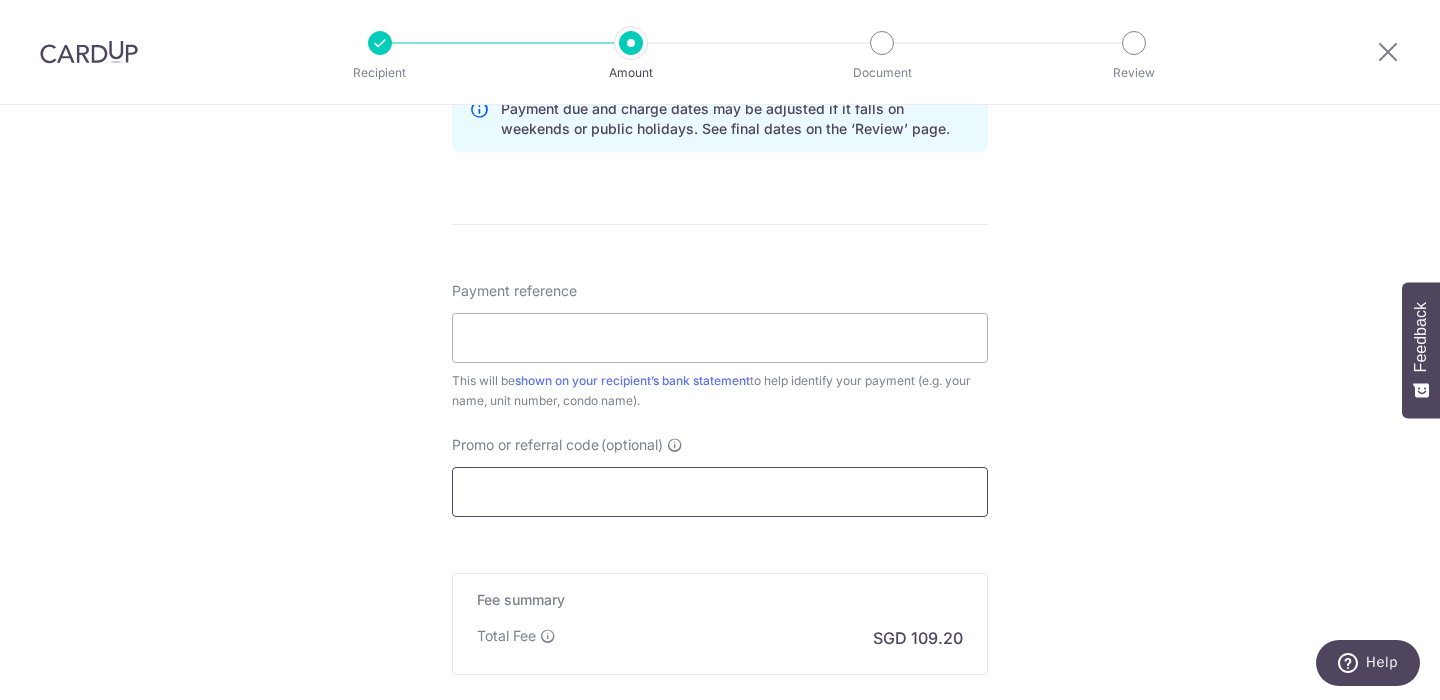click on "Promo or referral code
(optional)" at bounding box center [720, 492] 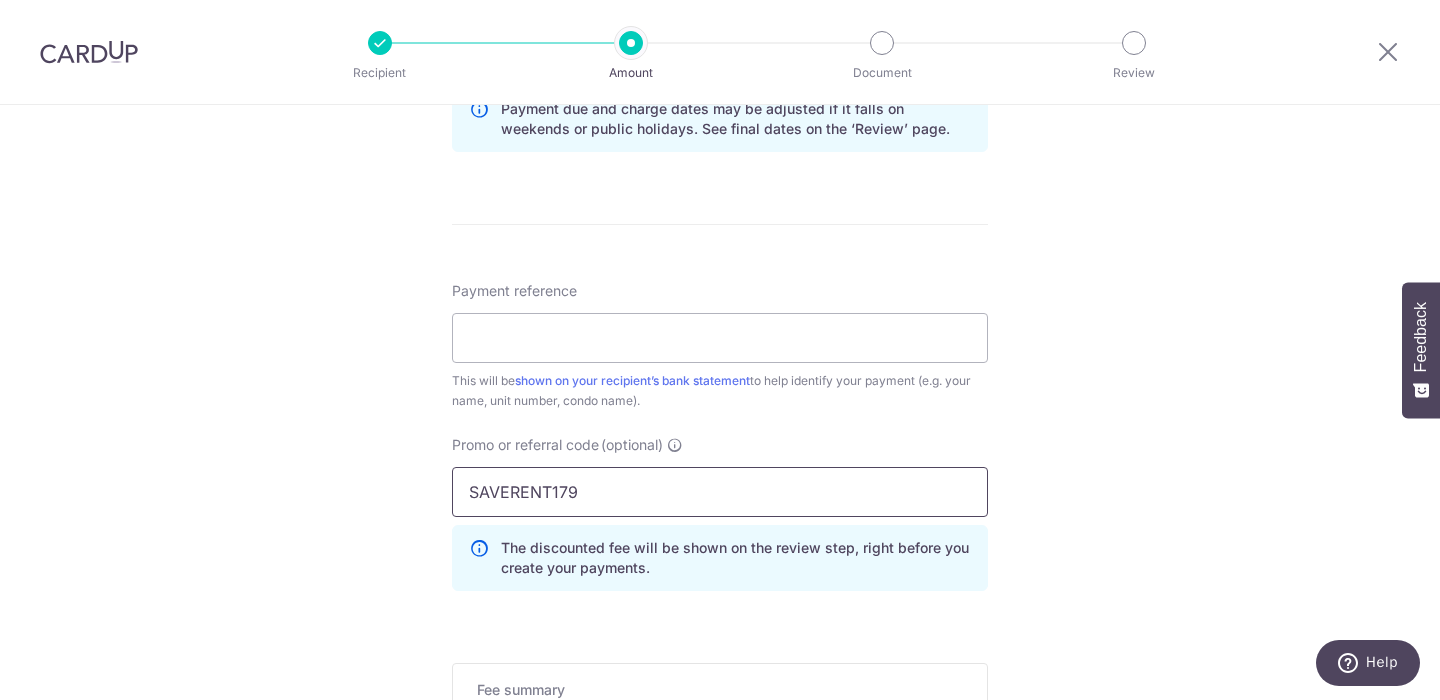 type on "SAVERENT179" 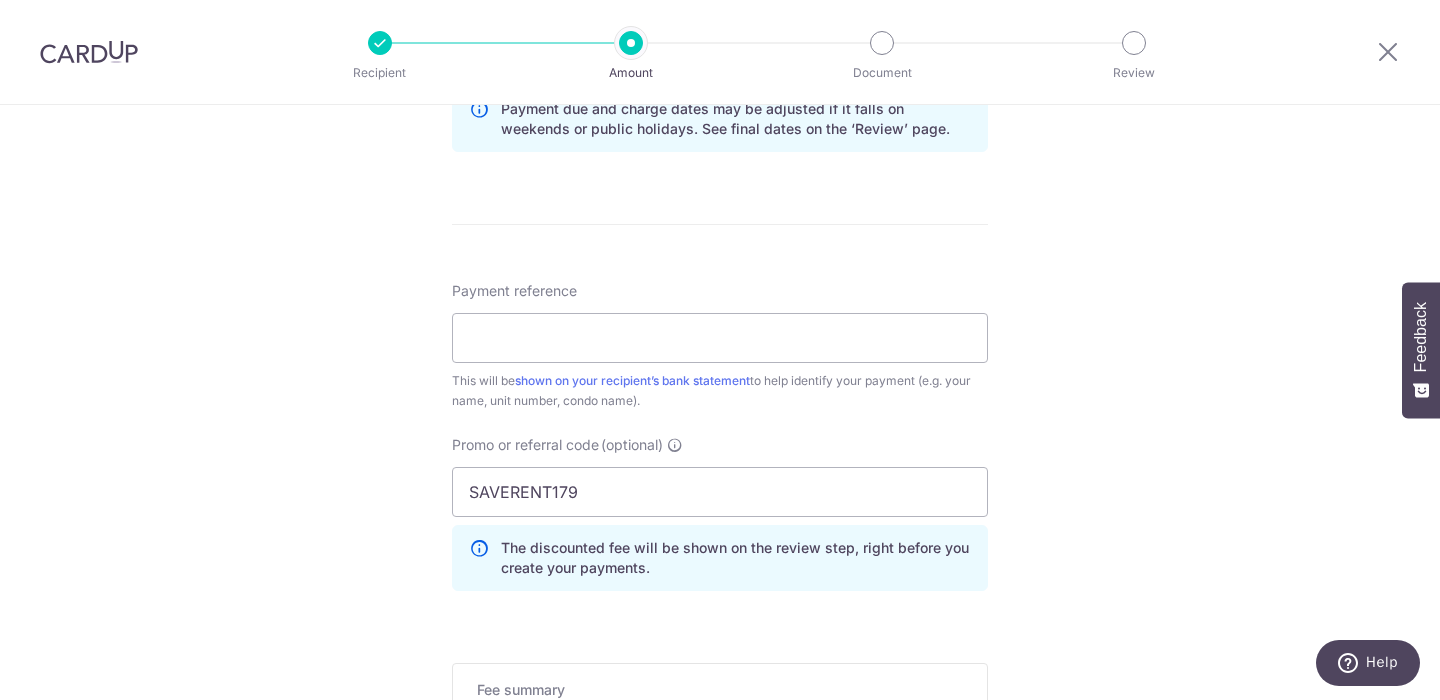 click on "Tell us more about your payment
Enter payment amount
SGD
4,200.00
4200.00
Select Card
**** 5687
Add credit card
Your Cards
**** 9010
**** 5687
Secure 256-bit SSL
Text
New card details
Card
Secure 256-bit SSL" at bounding box center [720, 30] 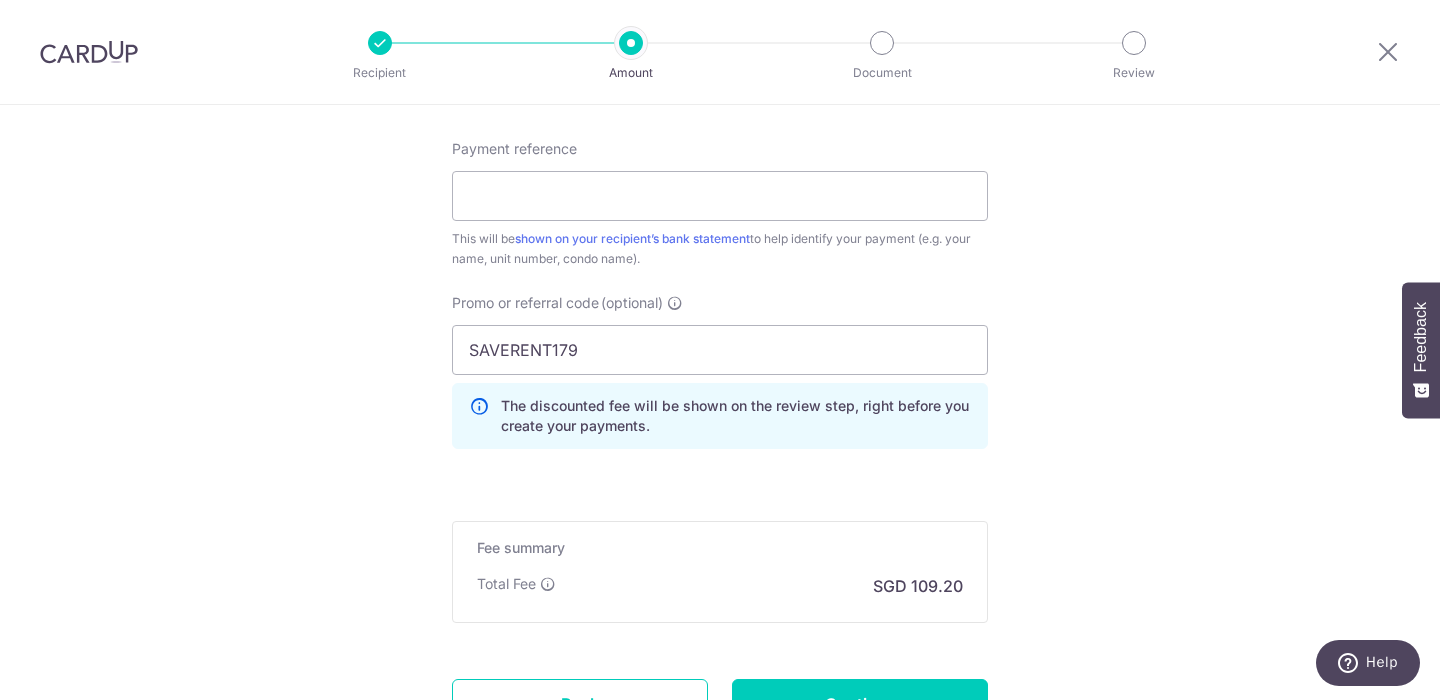 scroll, scrollTop: 1270, scrollLeft: 0, axis: vertical 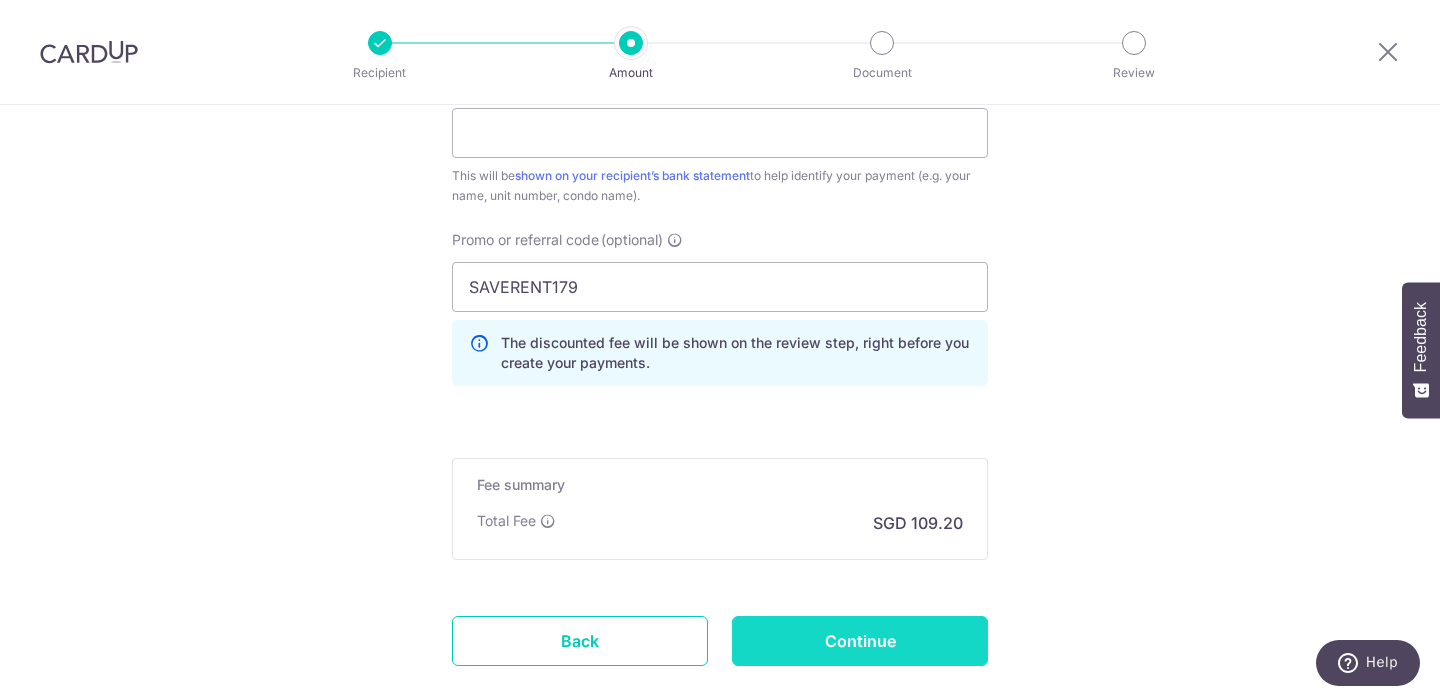 click on "Continue" at bounding box center [860, 641] 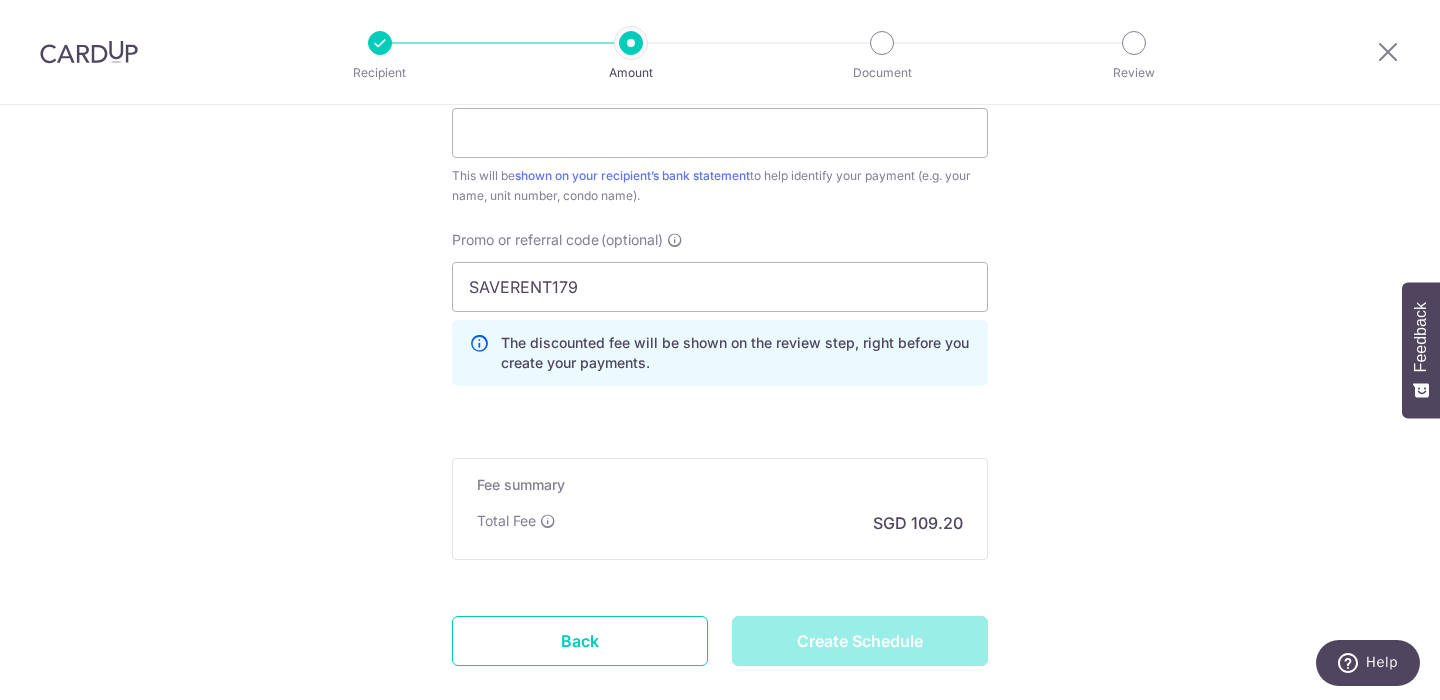 type on "Create Schedule" 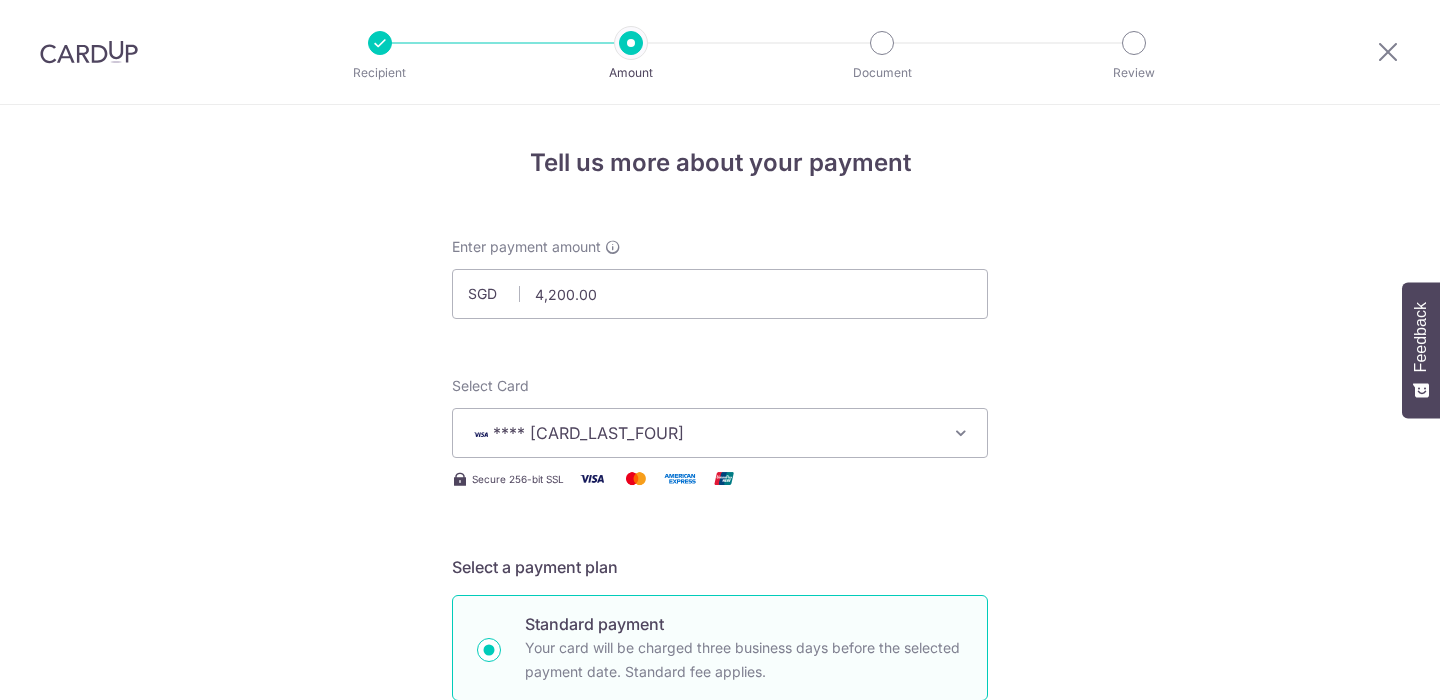 scroll, scrollTop: 0, scrollLeft: 0, axis: both 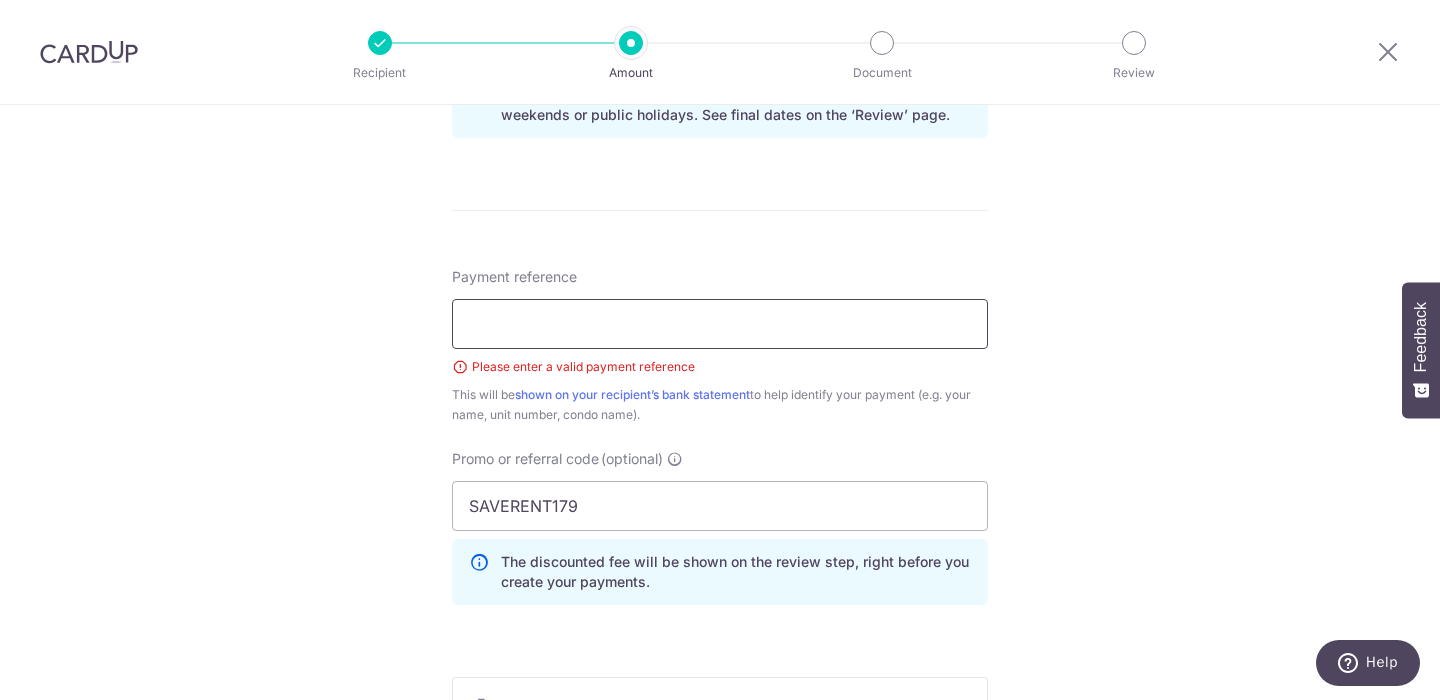 click on "Payment reference" at bounding box center [720, 324] 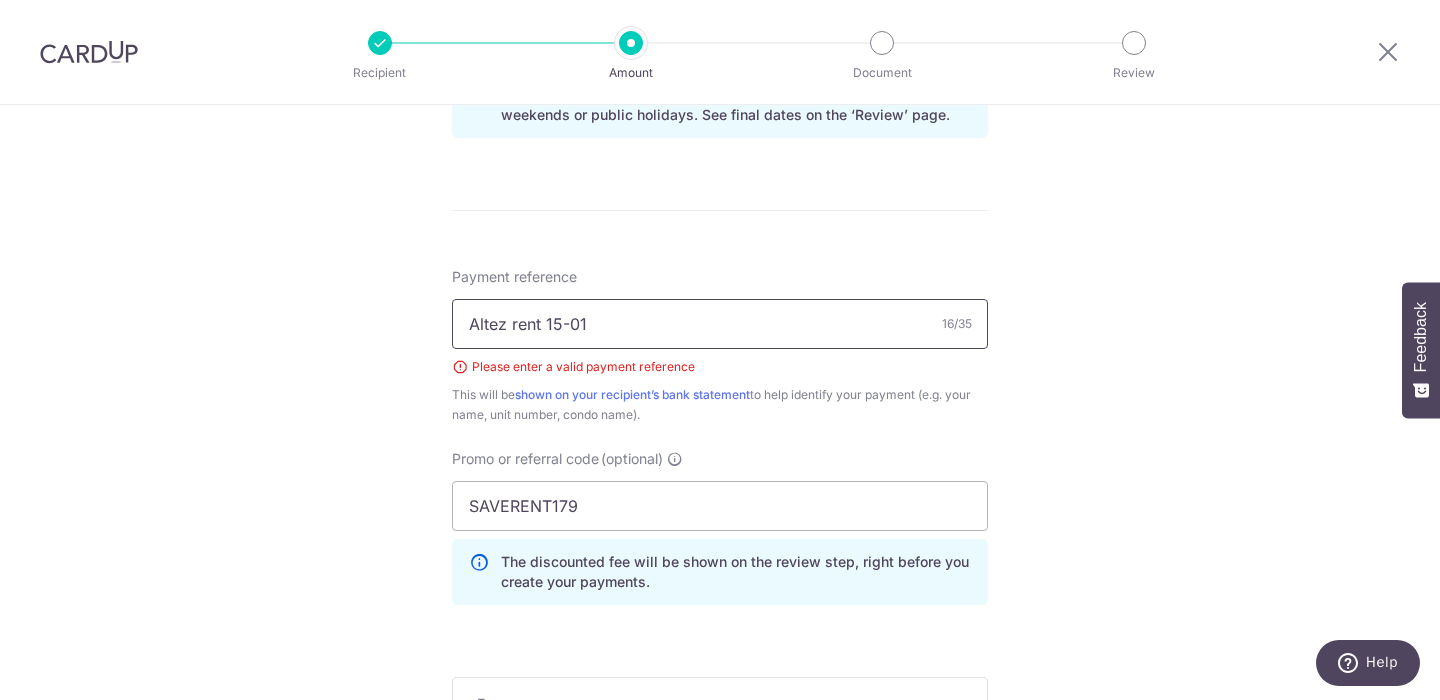 type on "Altez rent 15-01" 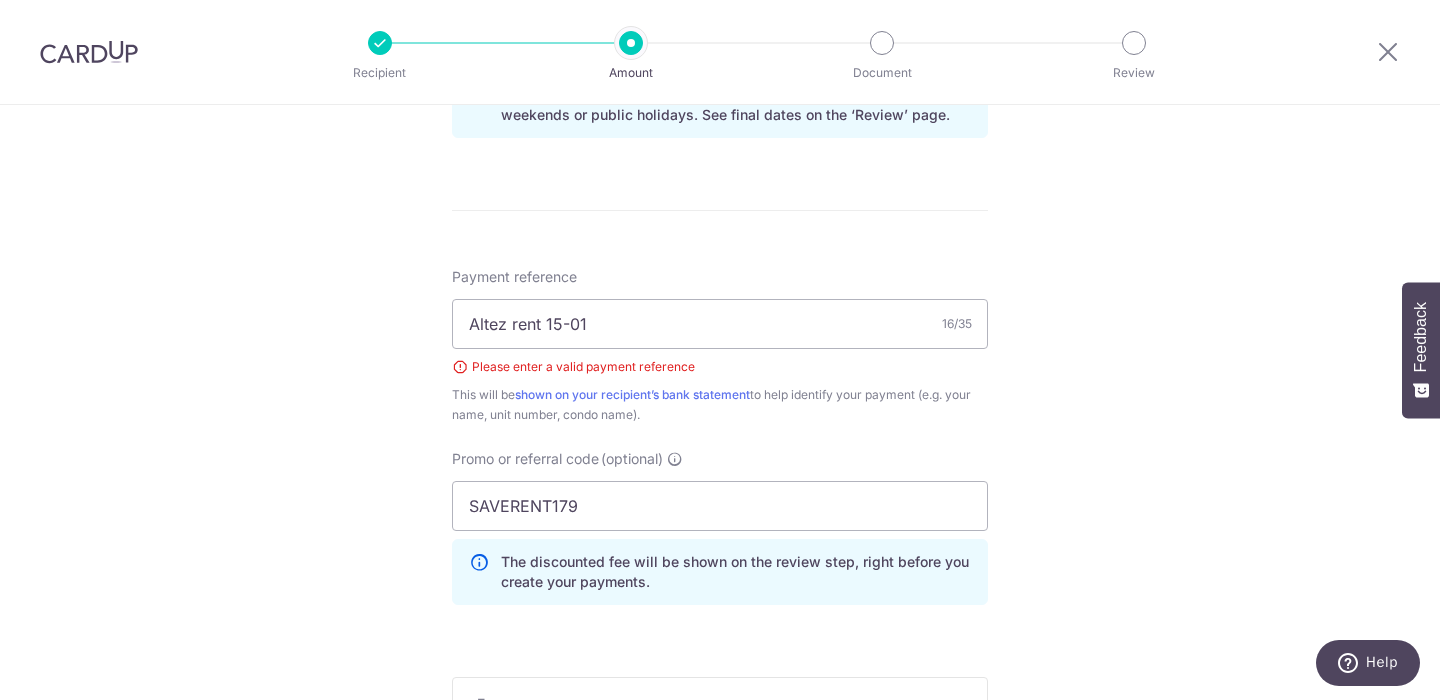 click on "Enter payment amount
SGD
4,200.00
4200.00
Select Card
**** 5687
Add credit card
Your Cards
**** 9010
**** 5687
Secure 256-bit SSL
Text
New card details
Card
Secure 256-bit SSL" at bounding box center (720, 49) 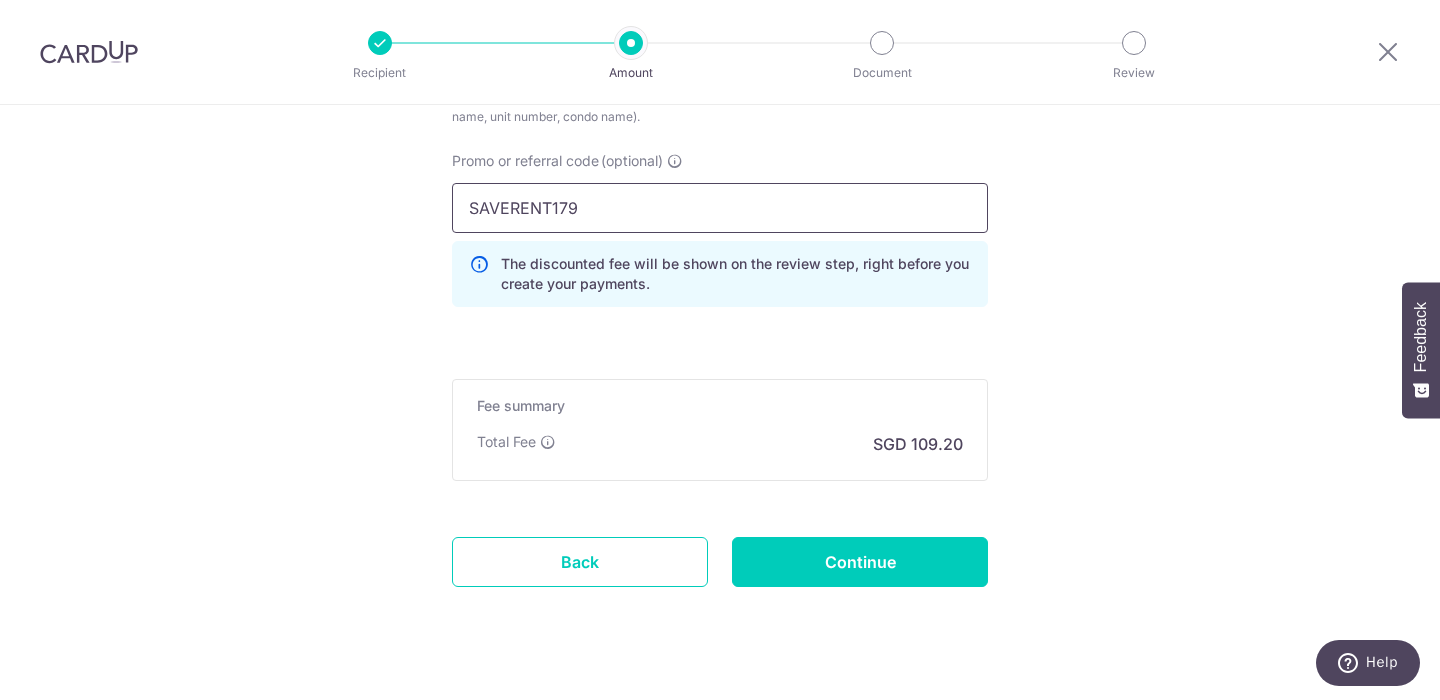 scroll, scrollTop: 1407, scrollLeft: 0, axis: vertical 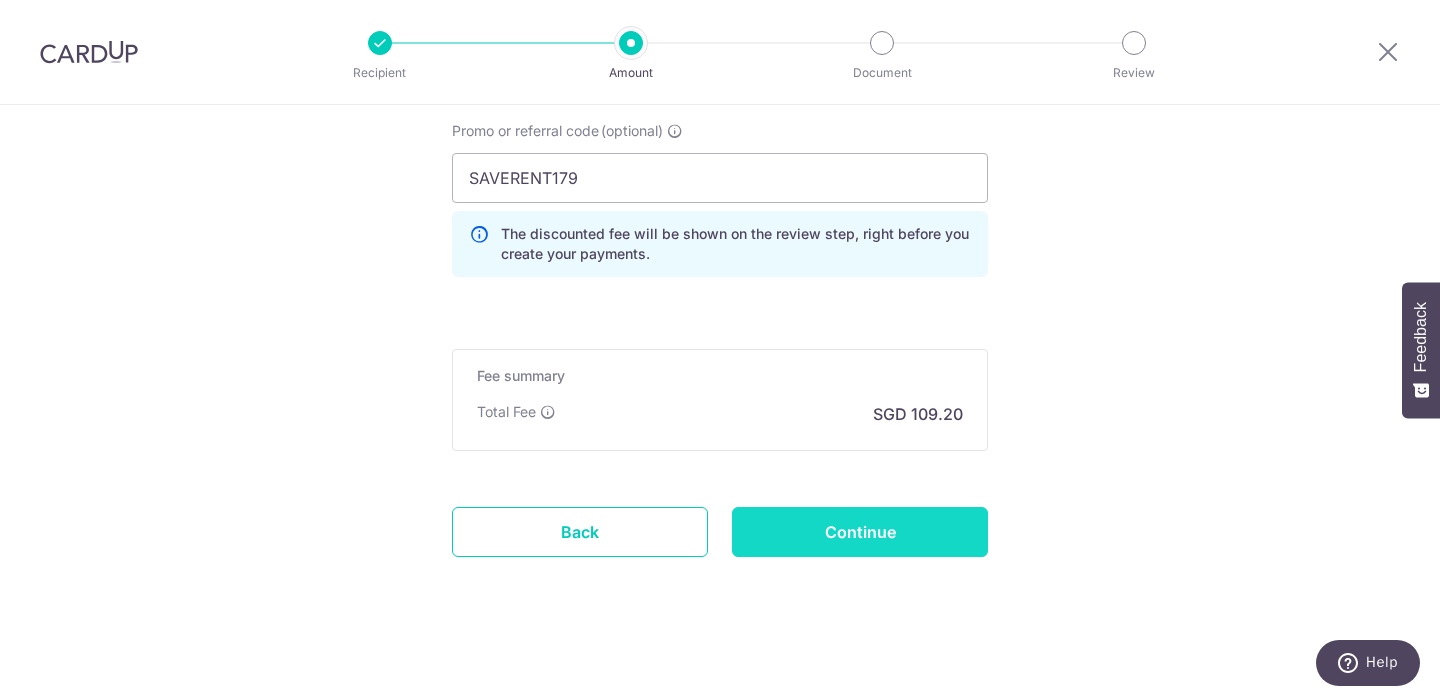 click on "Continue" at bounding box center (860, 532) 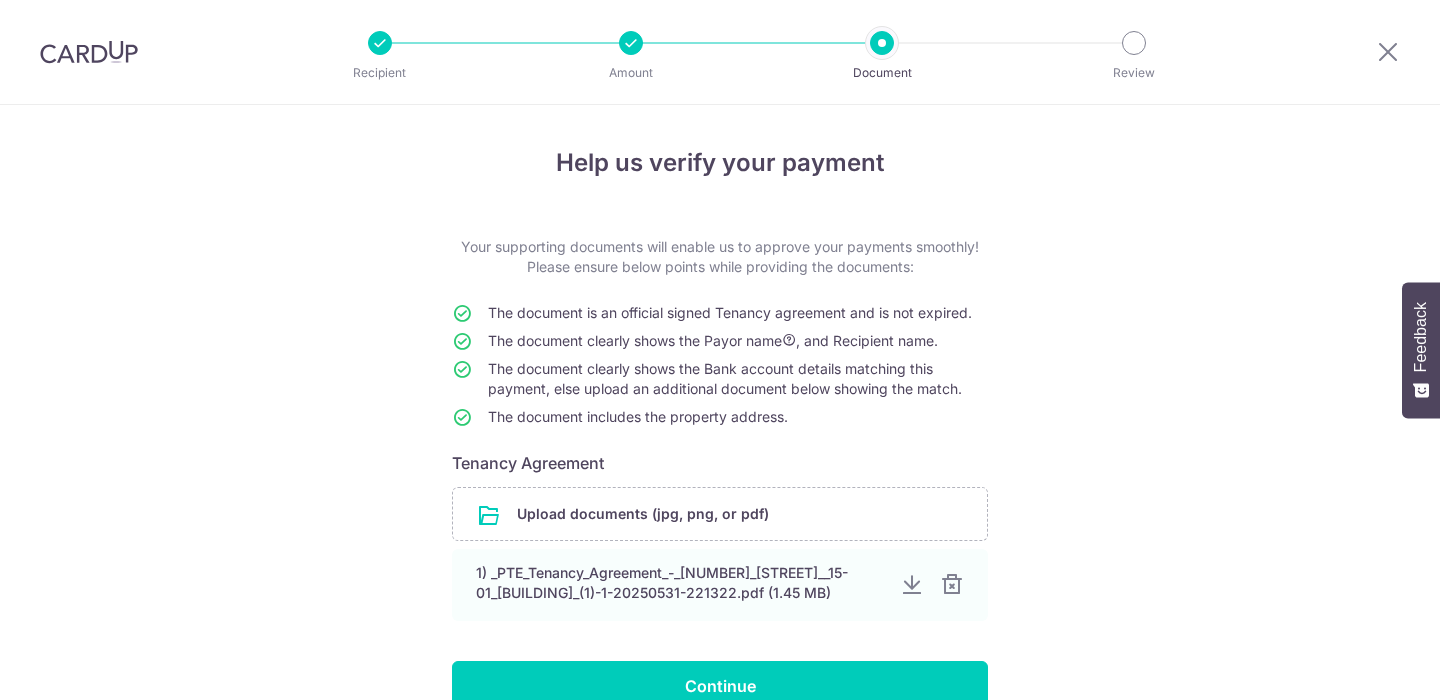 scroll, scrollTop: 0, scrollLeft: 0, axis: both 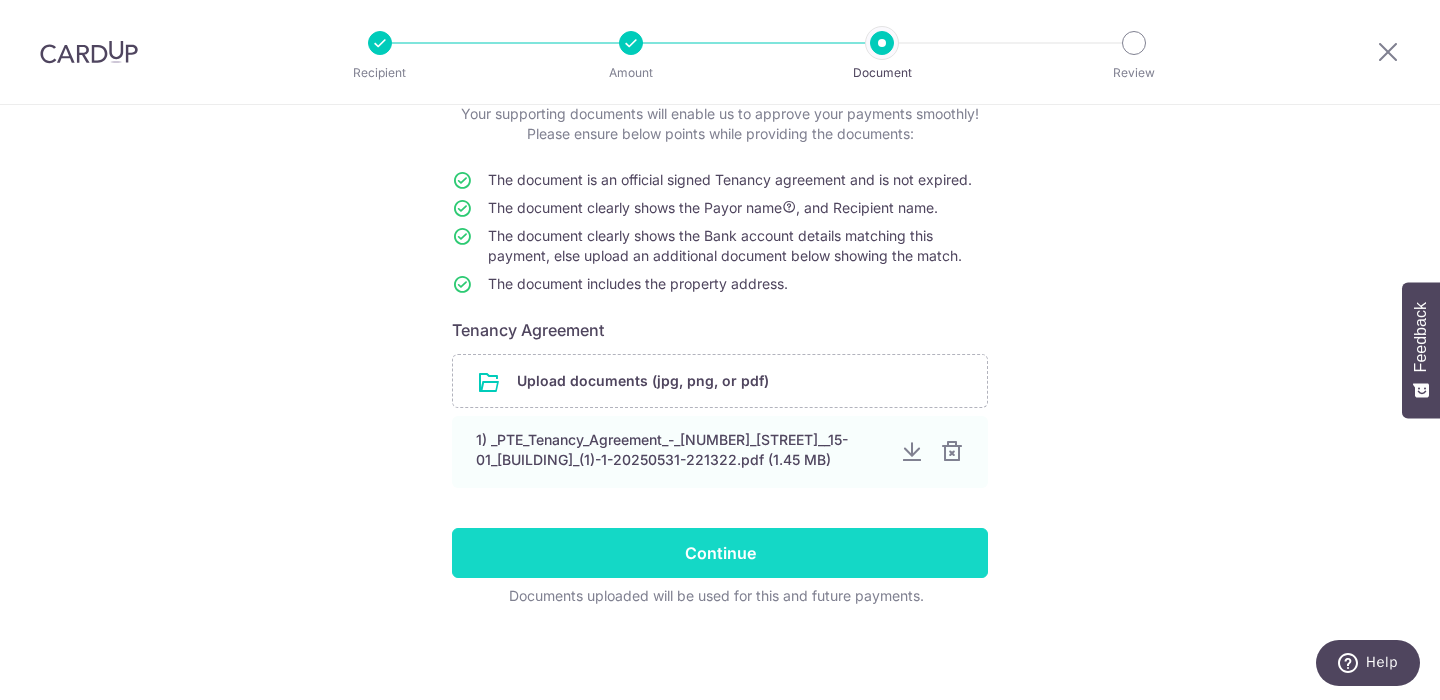click on "Continue" at bounding box center [720, 553] 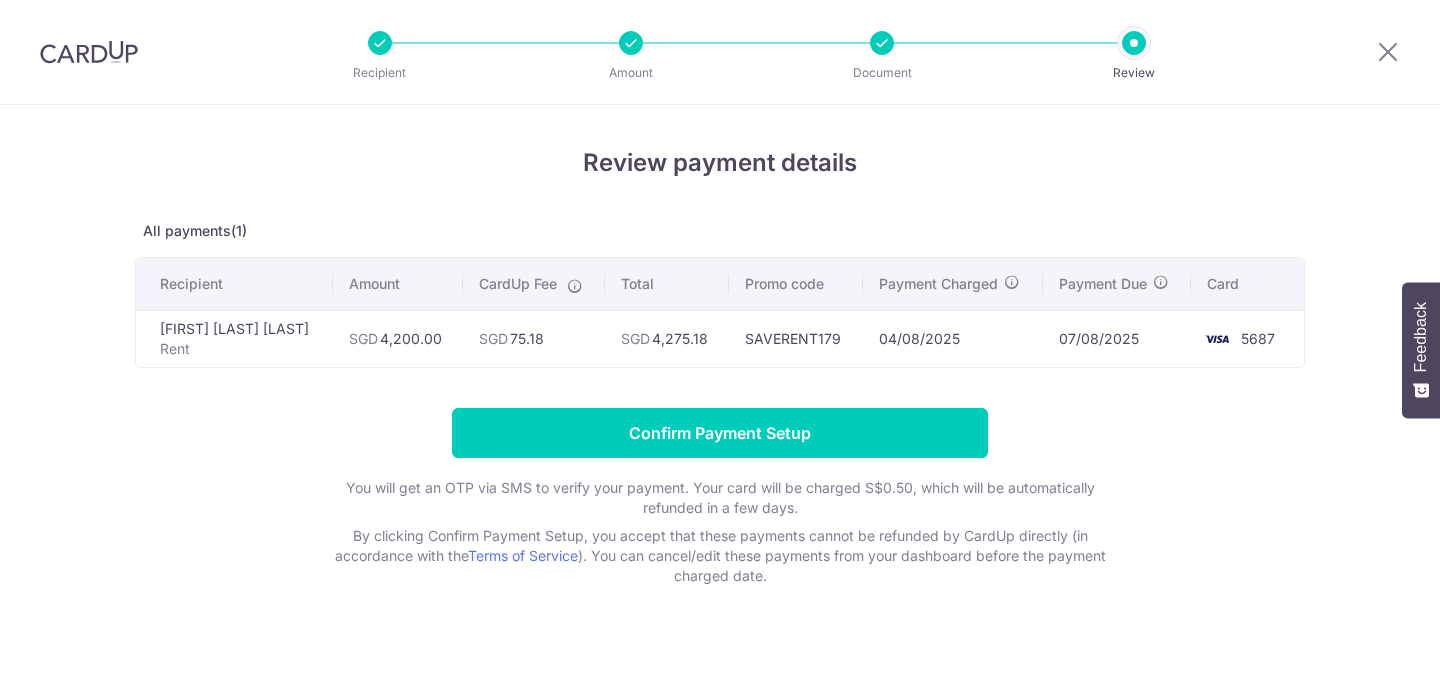 scroll, scrollTop: 0, scrollLeft: 0, axis: both 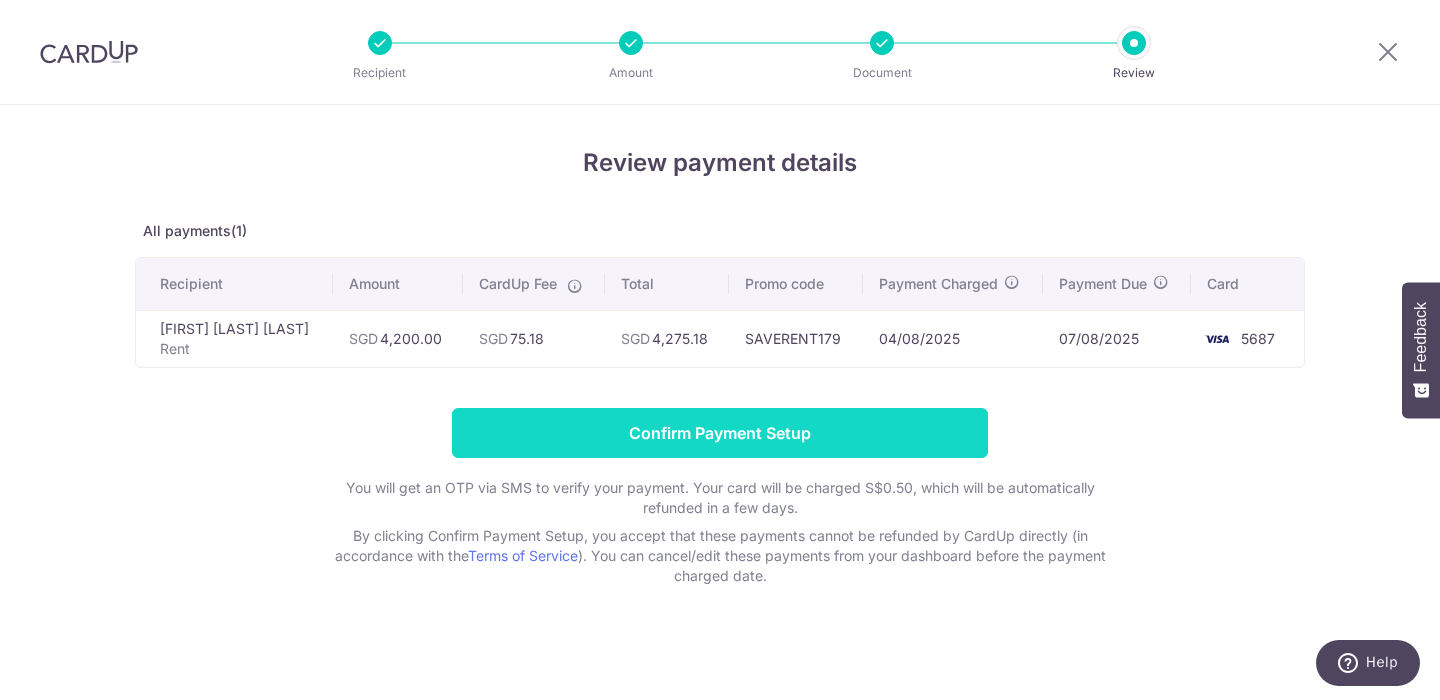 click on "Confirm Payment Setup" at bounding box center [720, 433] 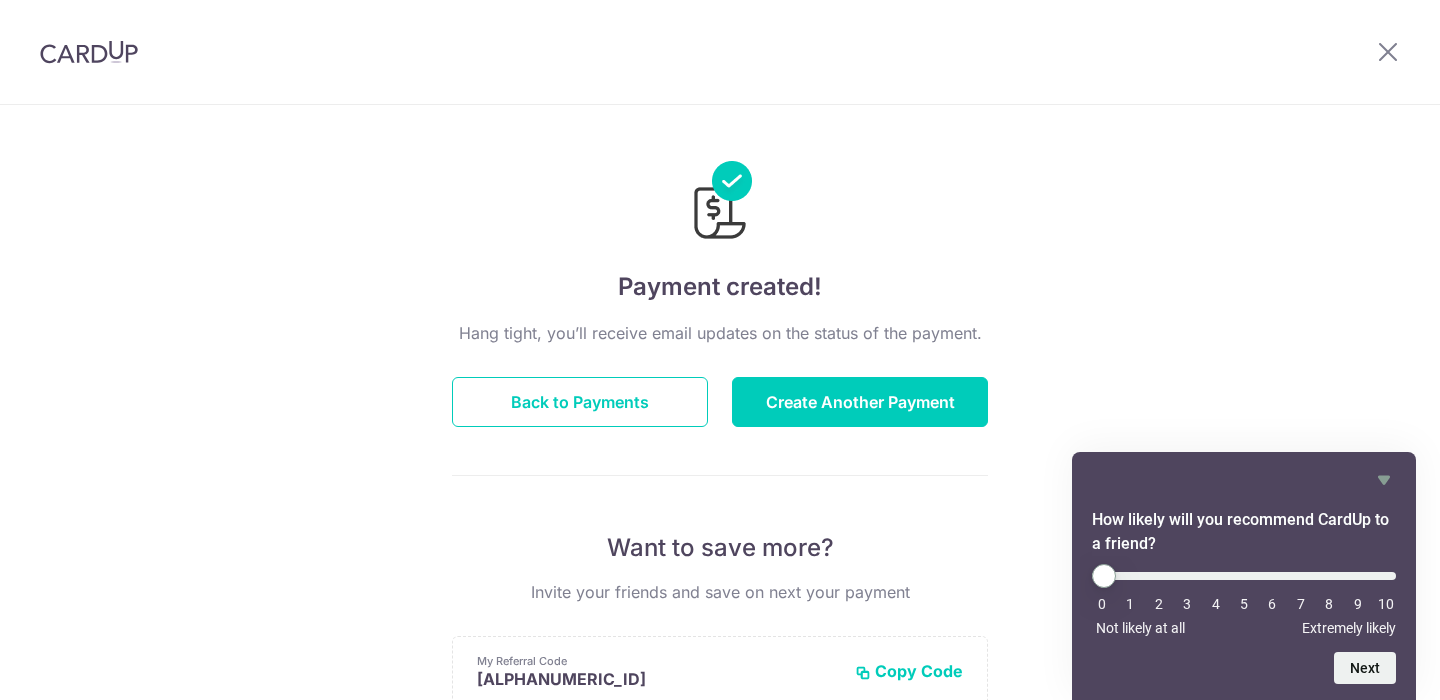 scroll, scrollTop: 0, scrollLeft: 0, axis: both 